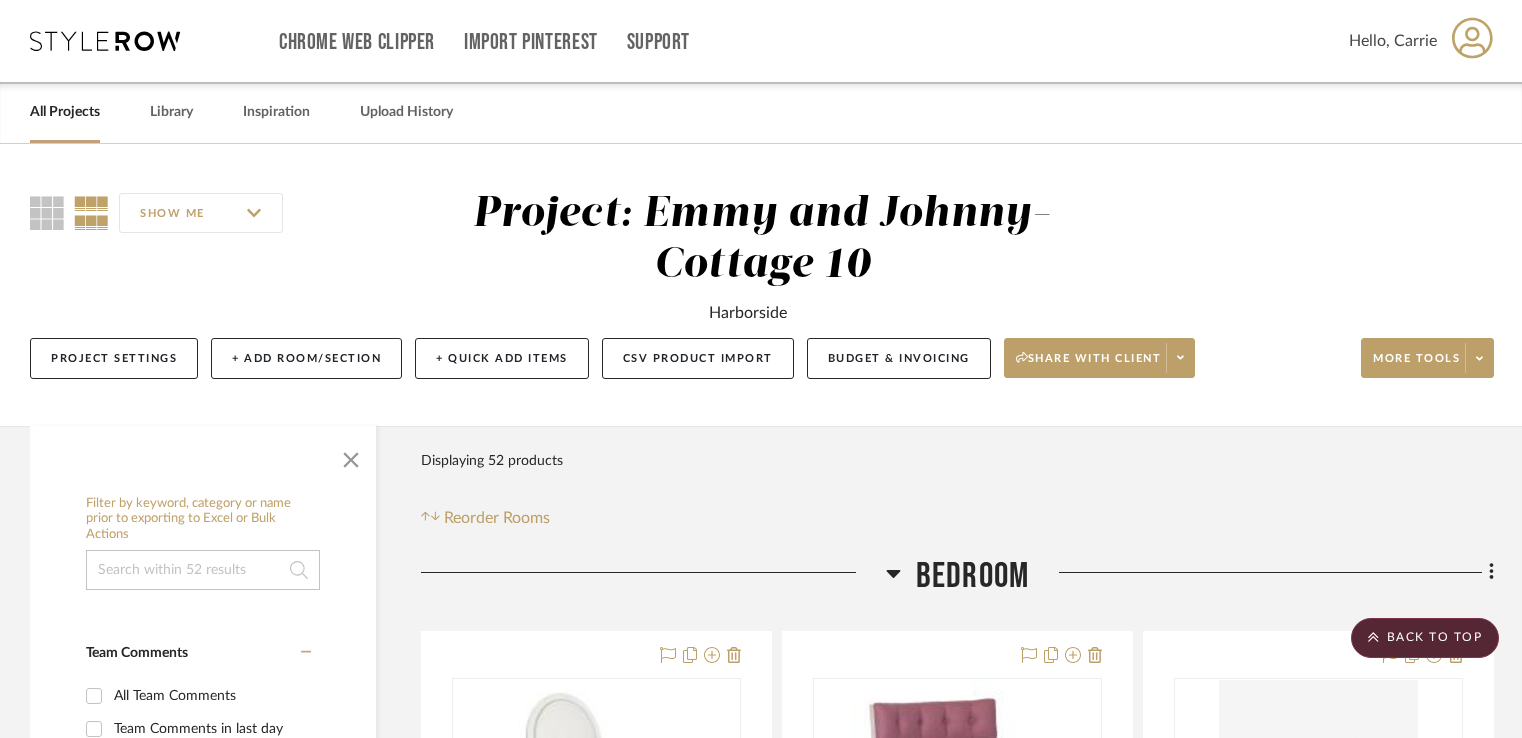 scroll, scrollTop: 13954, scrollLeft: 0, axis: vertical 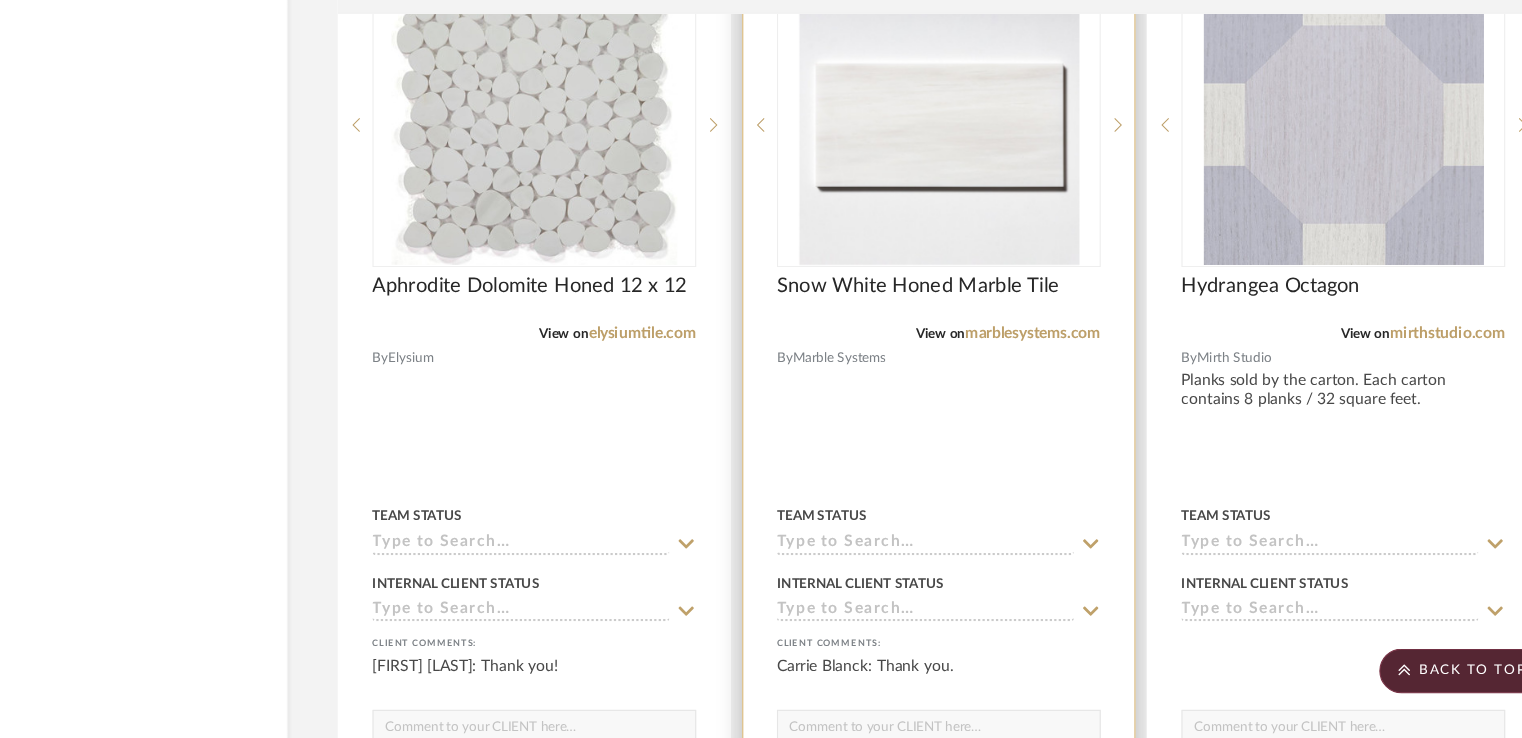 click on "View on marblesystems.com" at bounding box center [957, 337] 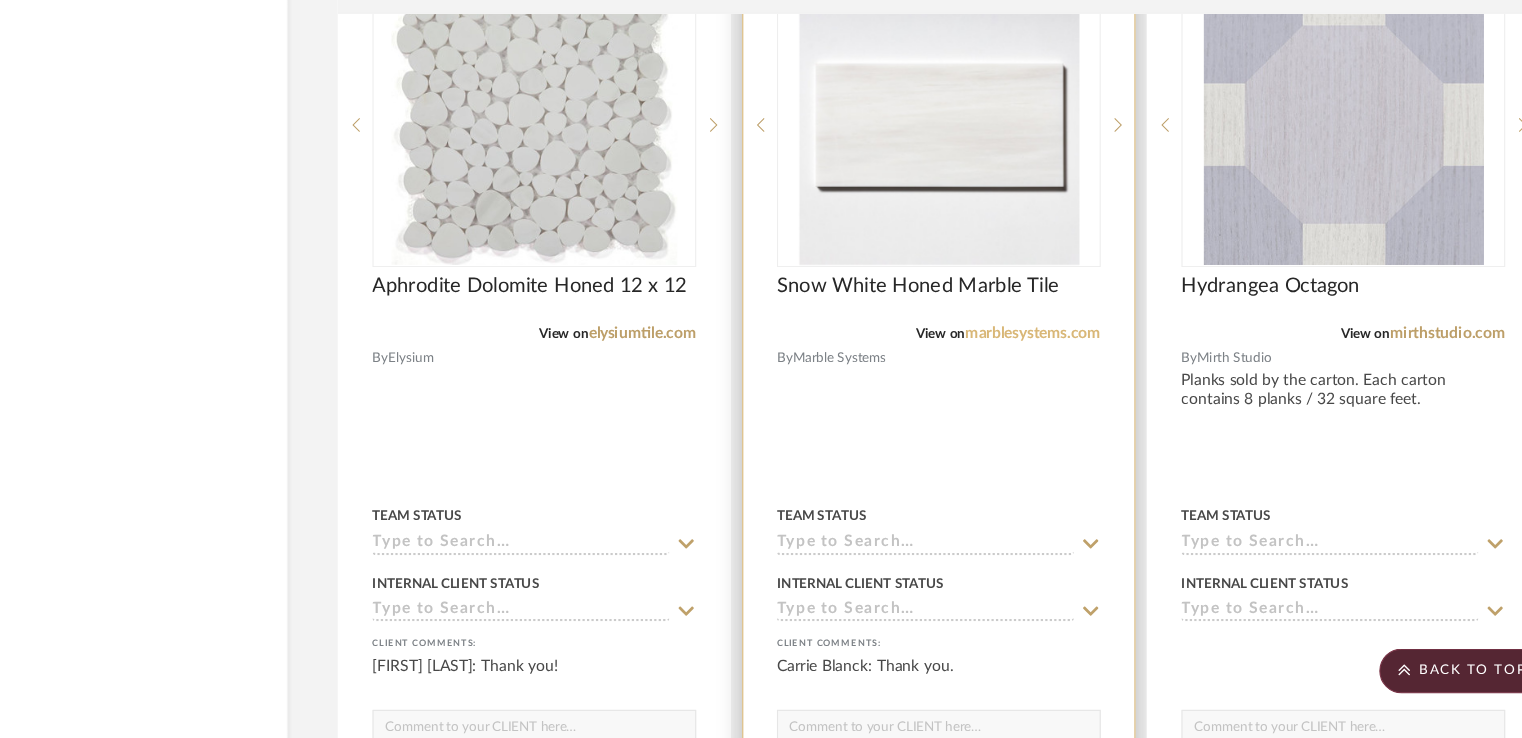 click on "marblesystems.com" at bounding box center [1041, 337] 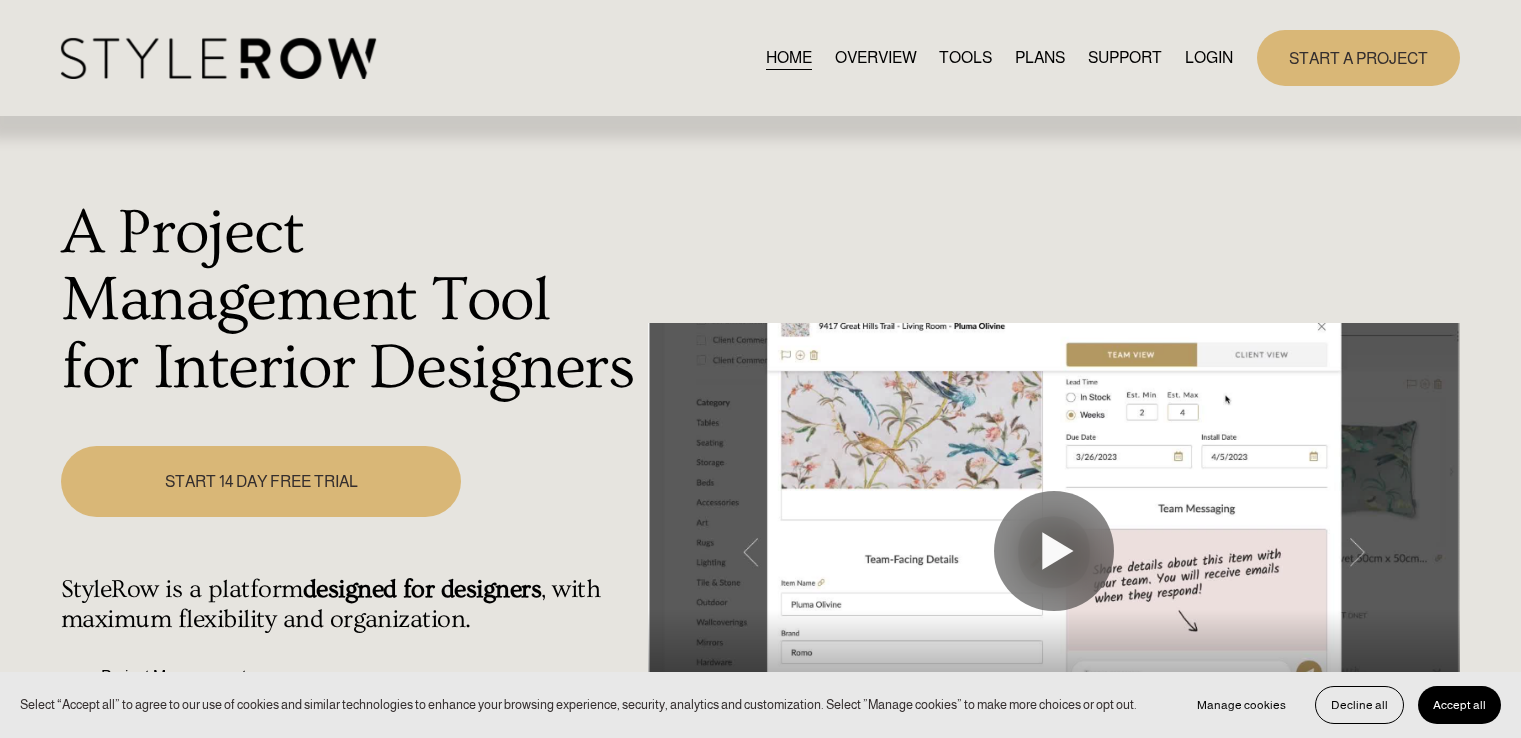 scroll, scrollTop: 0, scrollLeft: 0, axis: both 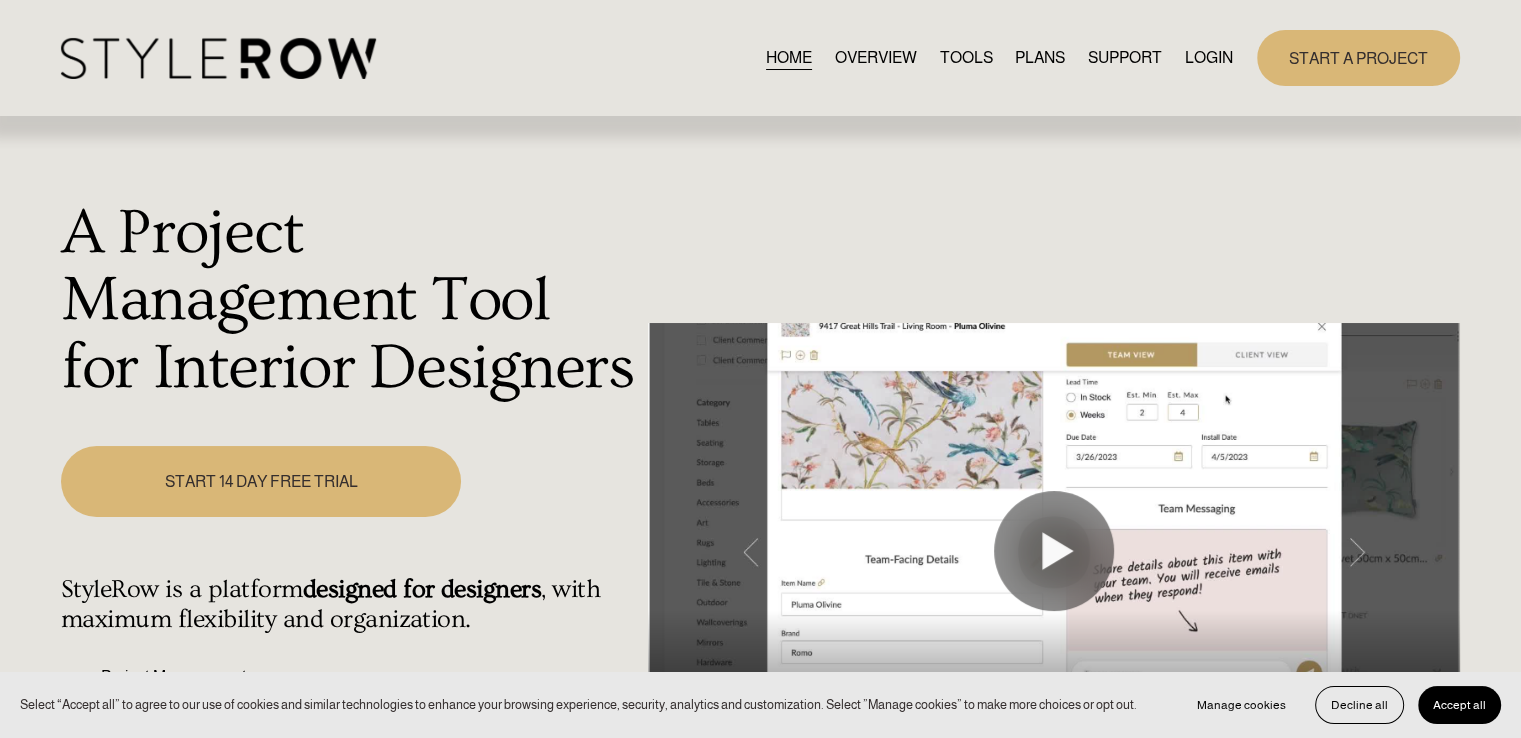 click on "LOGIN" at bounding box center (1209, 57) 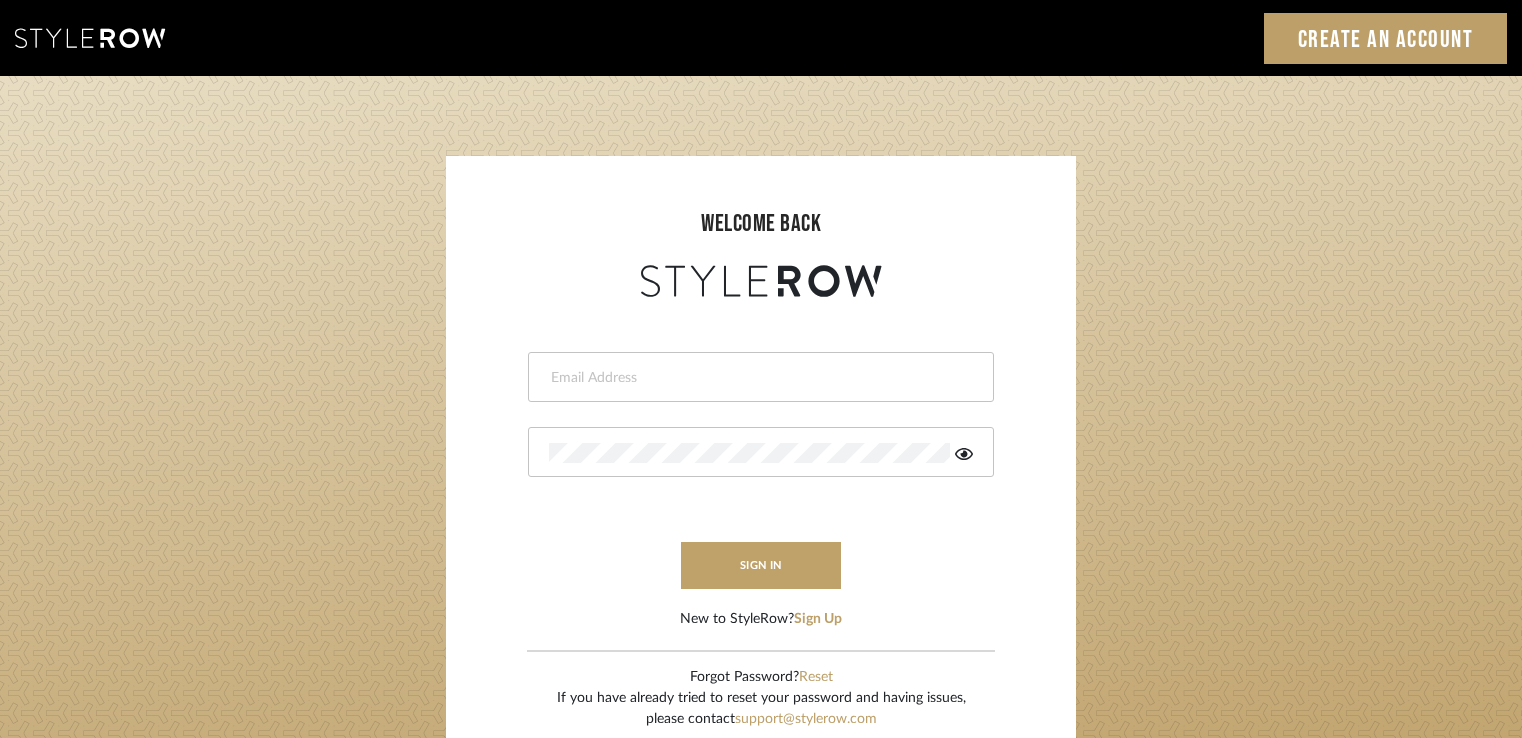 scroll, scrollTop: 0, scrollLeft: 0, axis: both 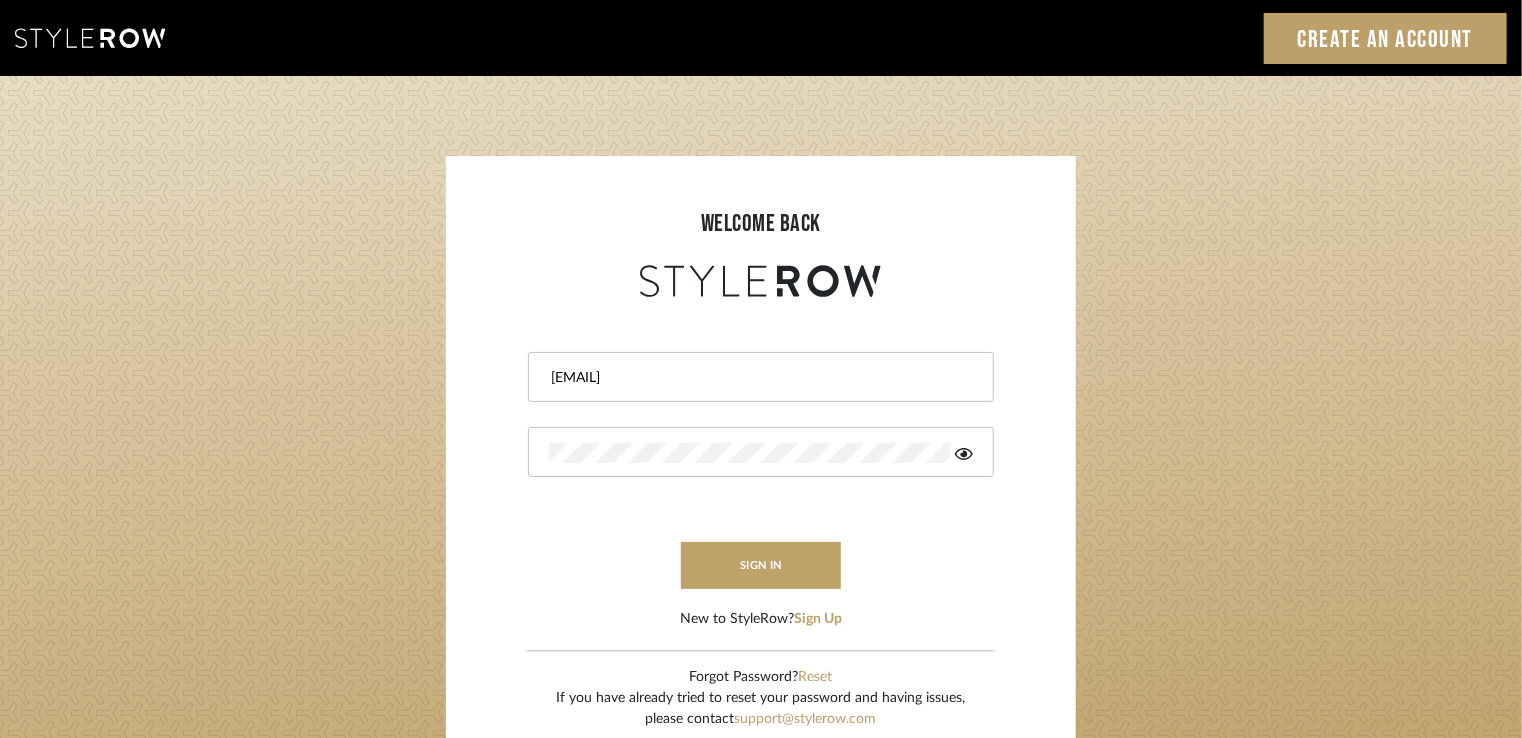 click on "Sign In Create an Account" at bounding box center [761, 38] 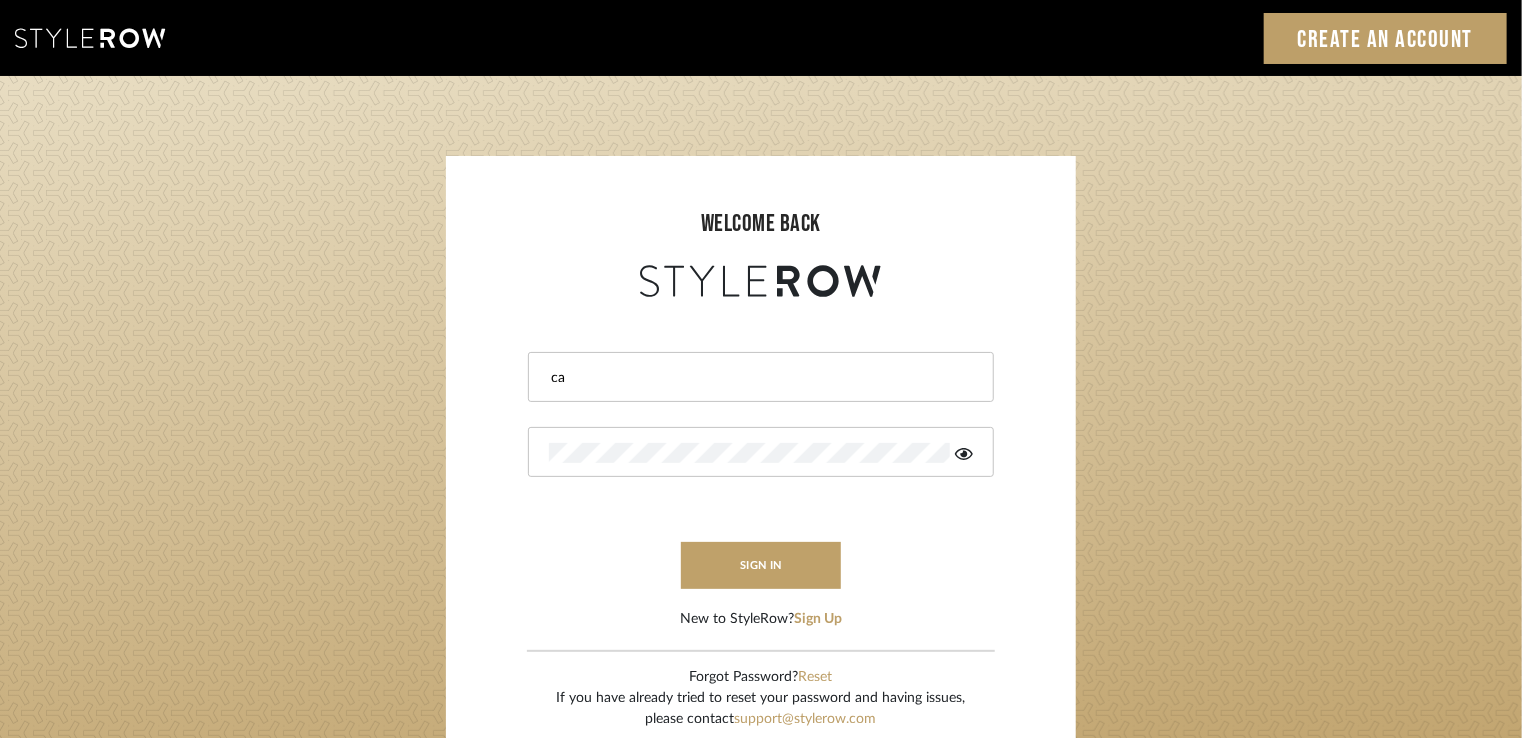 type on "c" 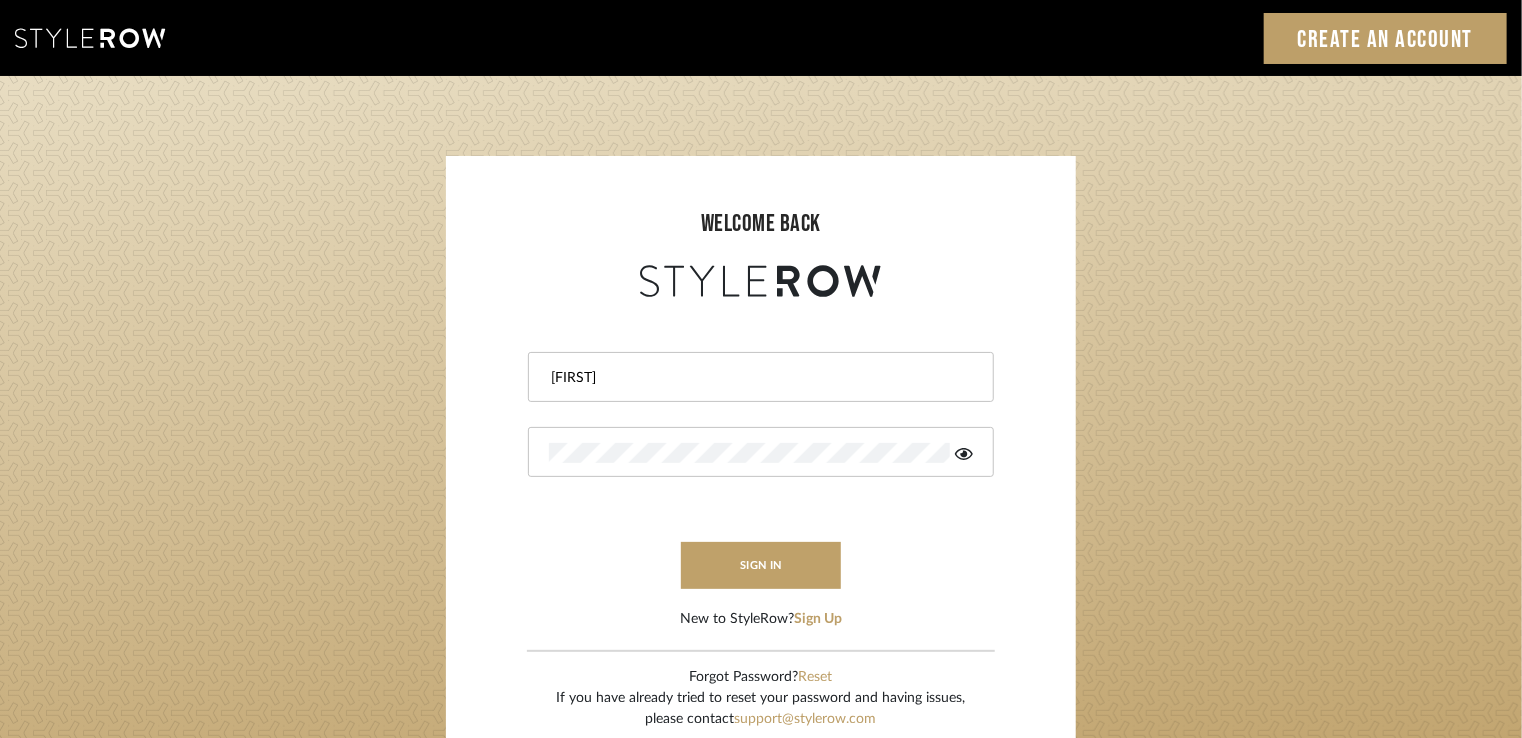 type on "amy.tresbelleinteriors@gmail.com" 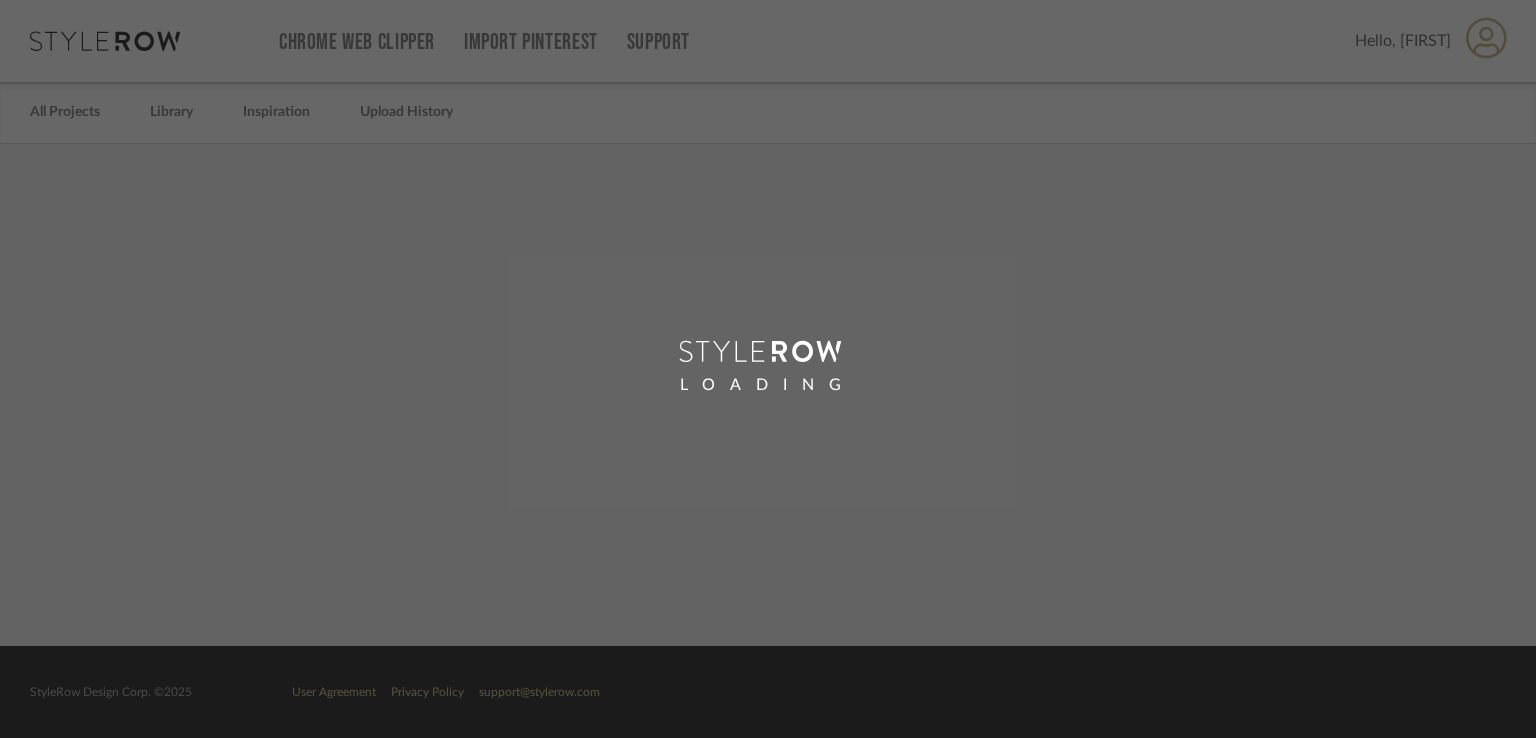 scroll, scrollTop: 0, scrollLeft: 0, axis: both 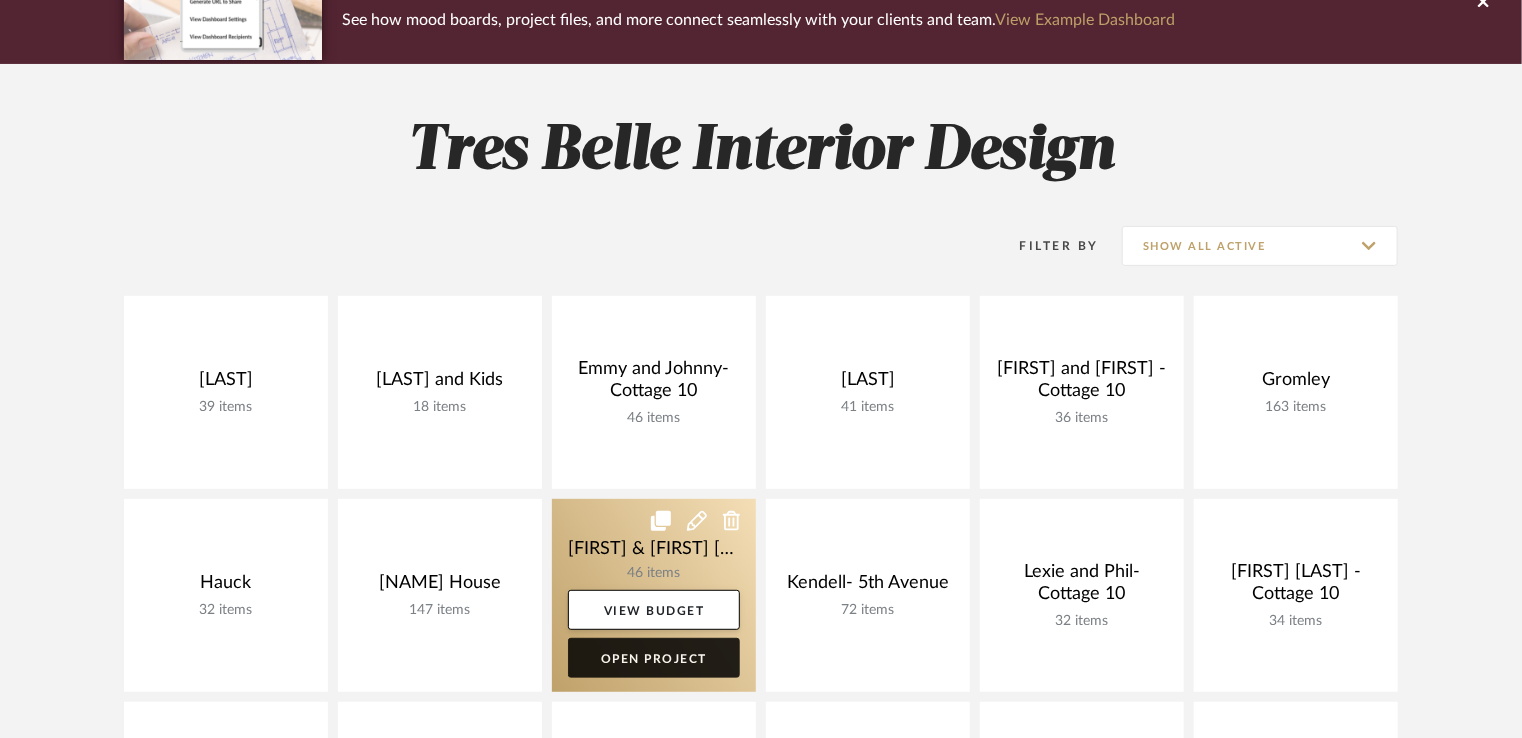 click on "Open Project" 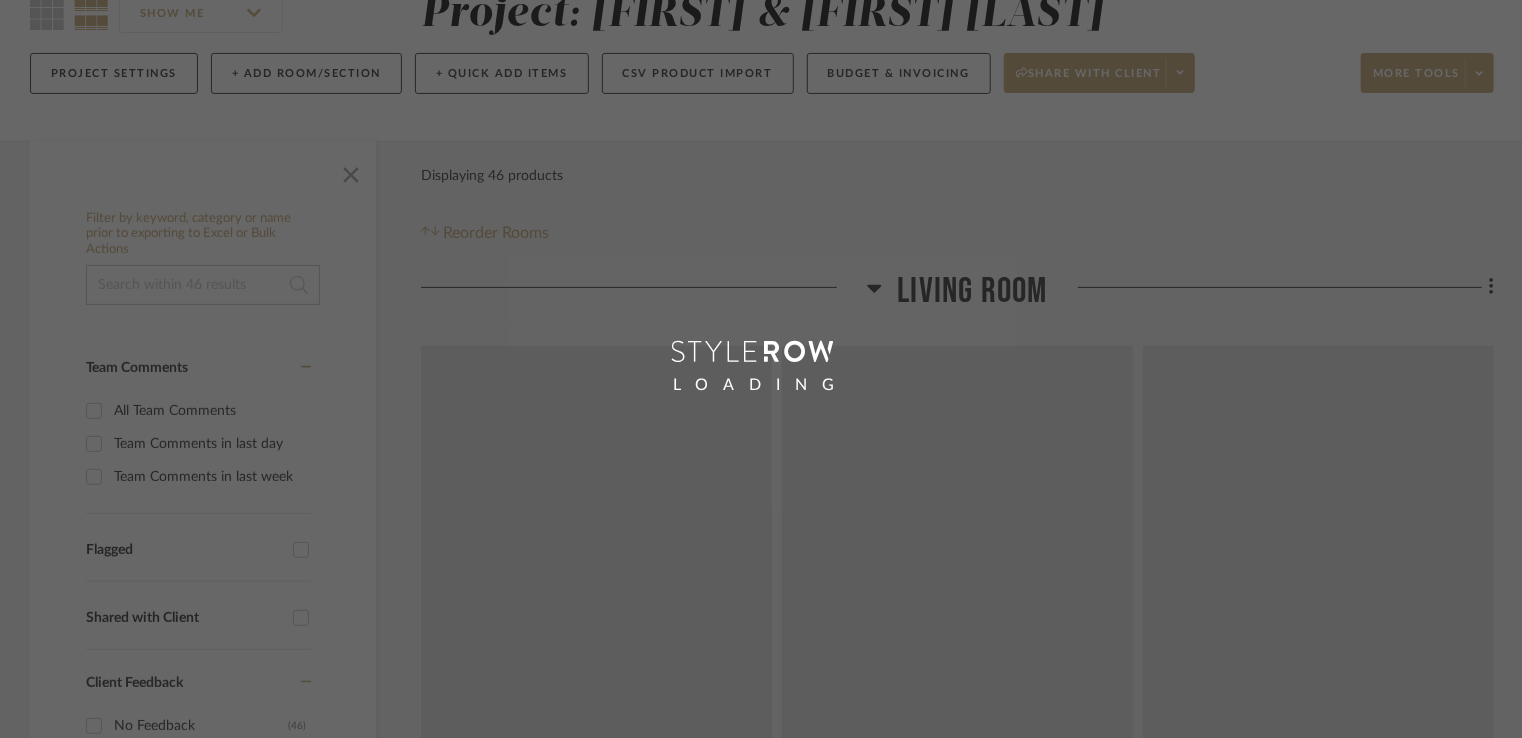 scroll, scrollTop: 0, scrollLeft: 0, axis: both 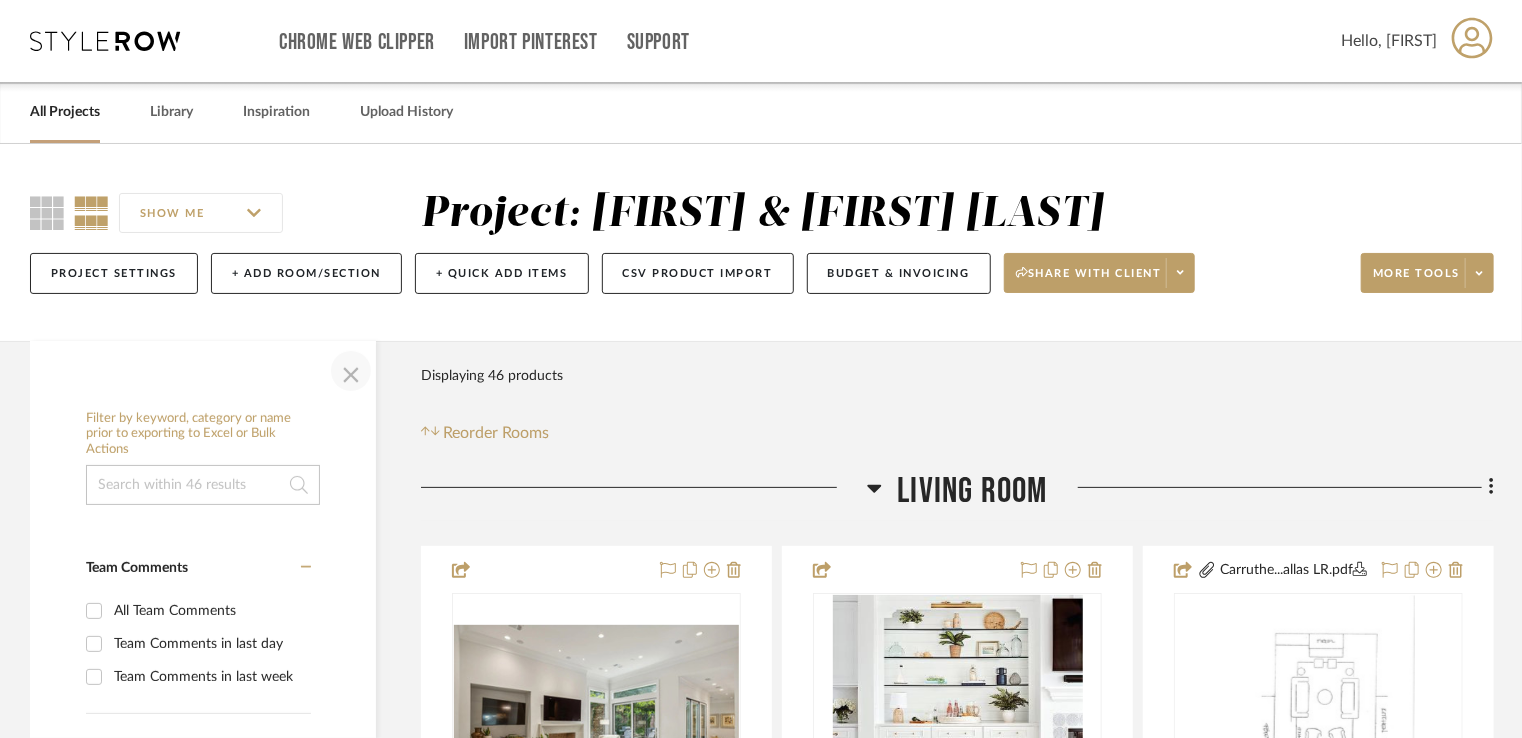 click 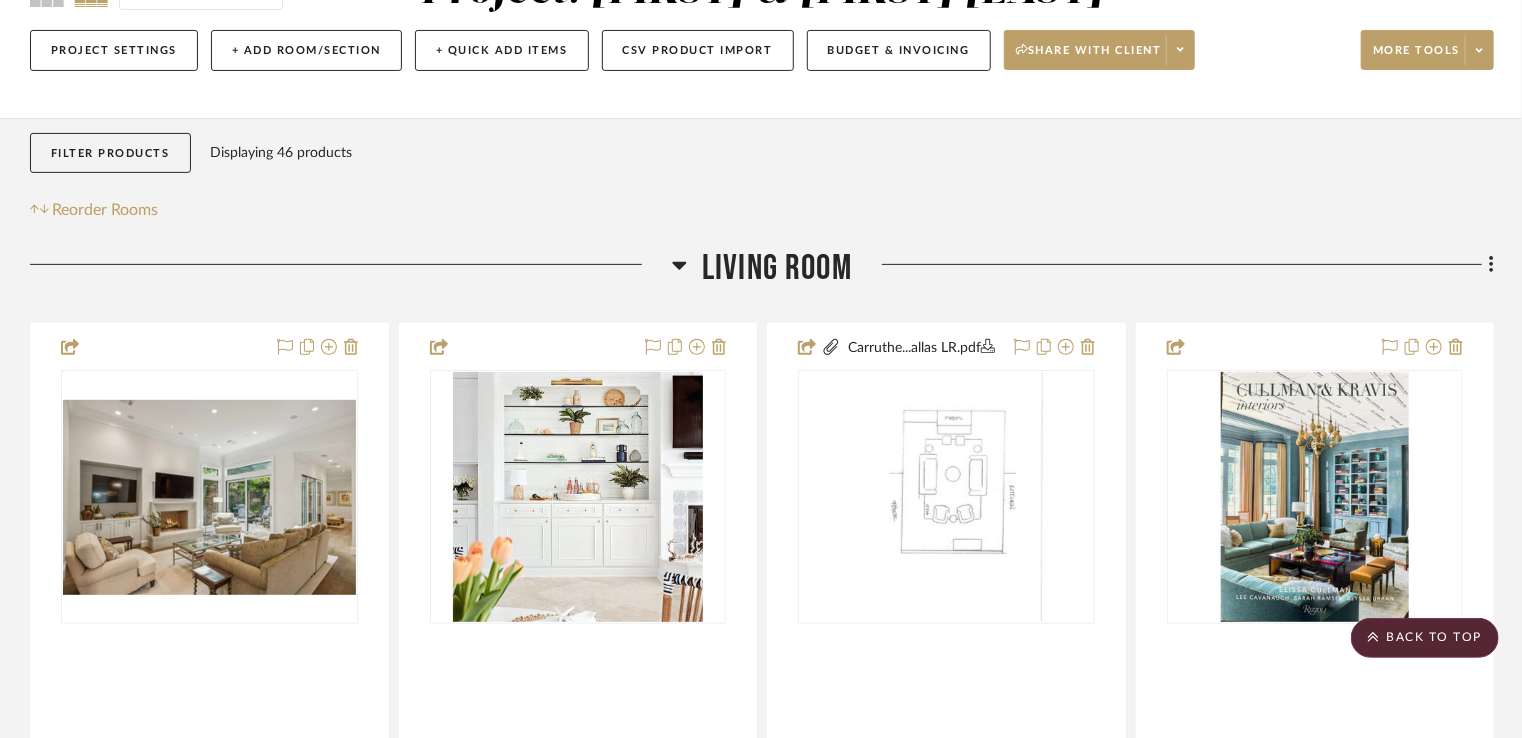 scroll, scrollTop: 200, scrollLeft: 0, axis: vertical 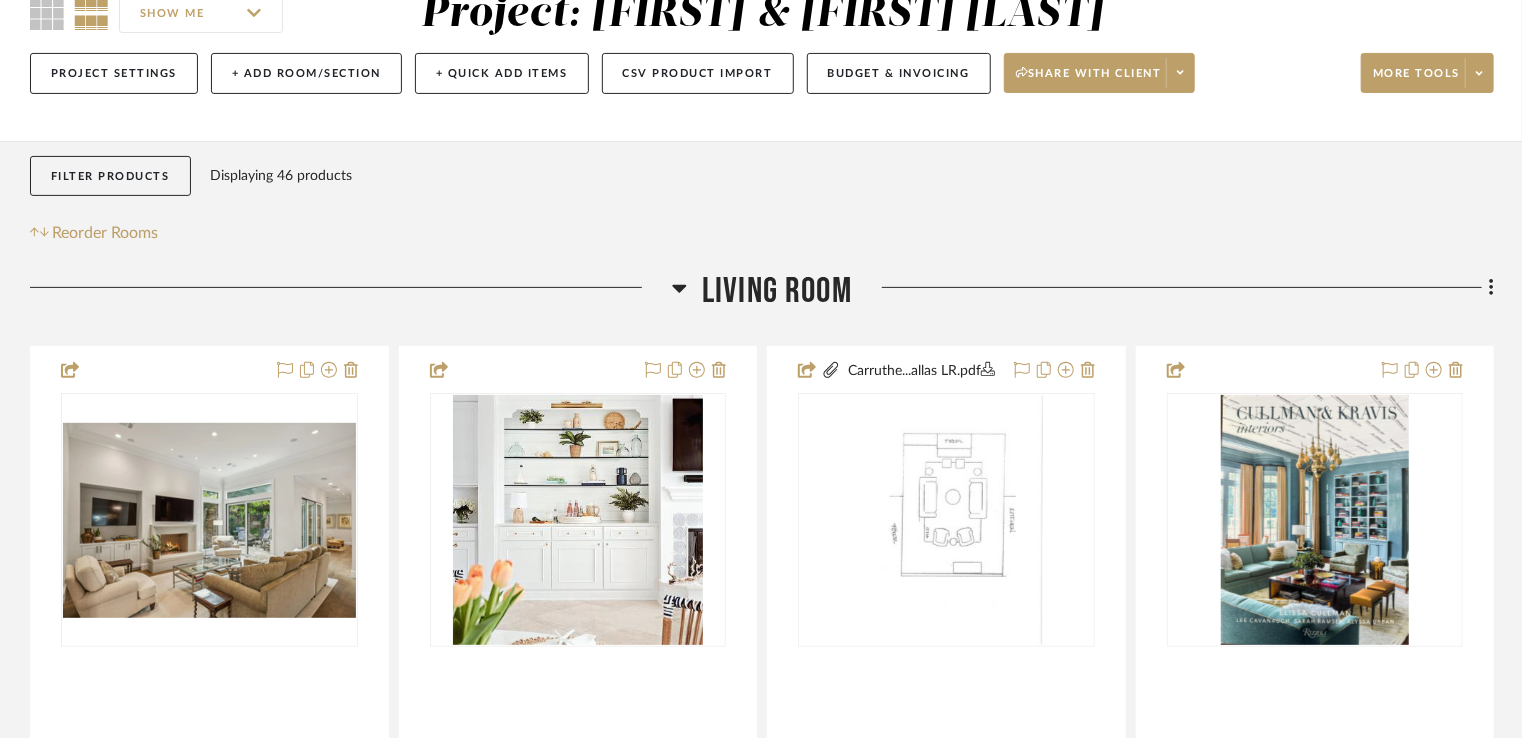 click on "Filter Products   Displaying 46 products  Reorder Rooms" 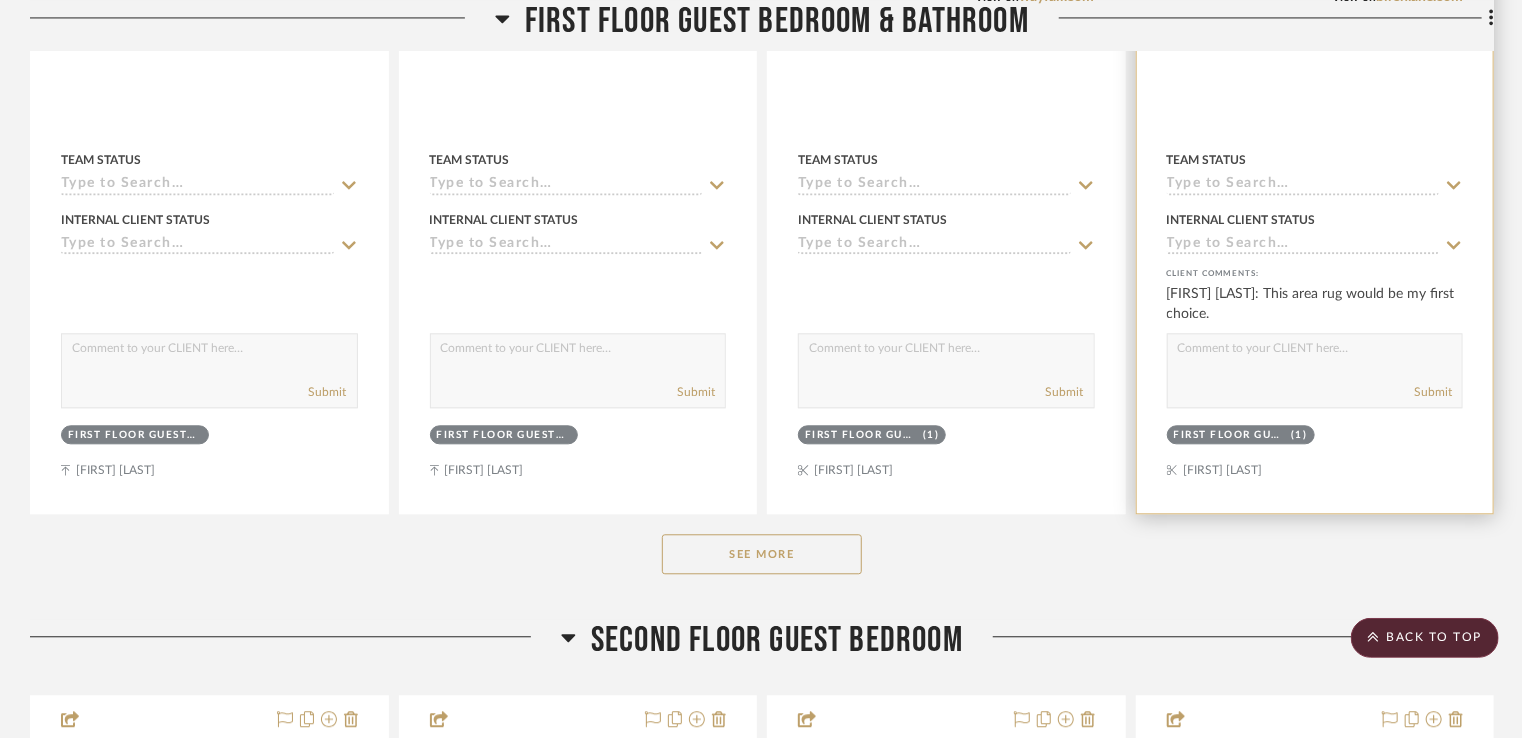 scroll, scrollTop: 6200, scrollLeft: 0, axis: vertical 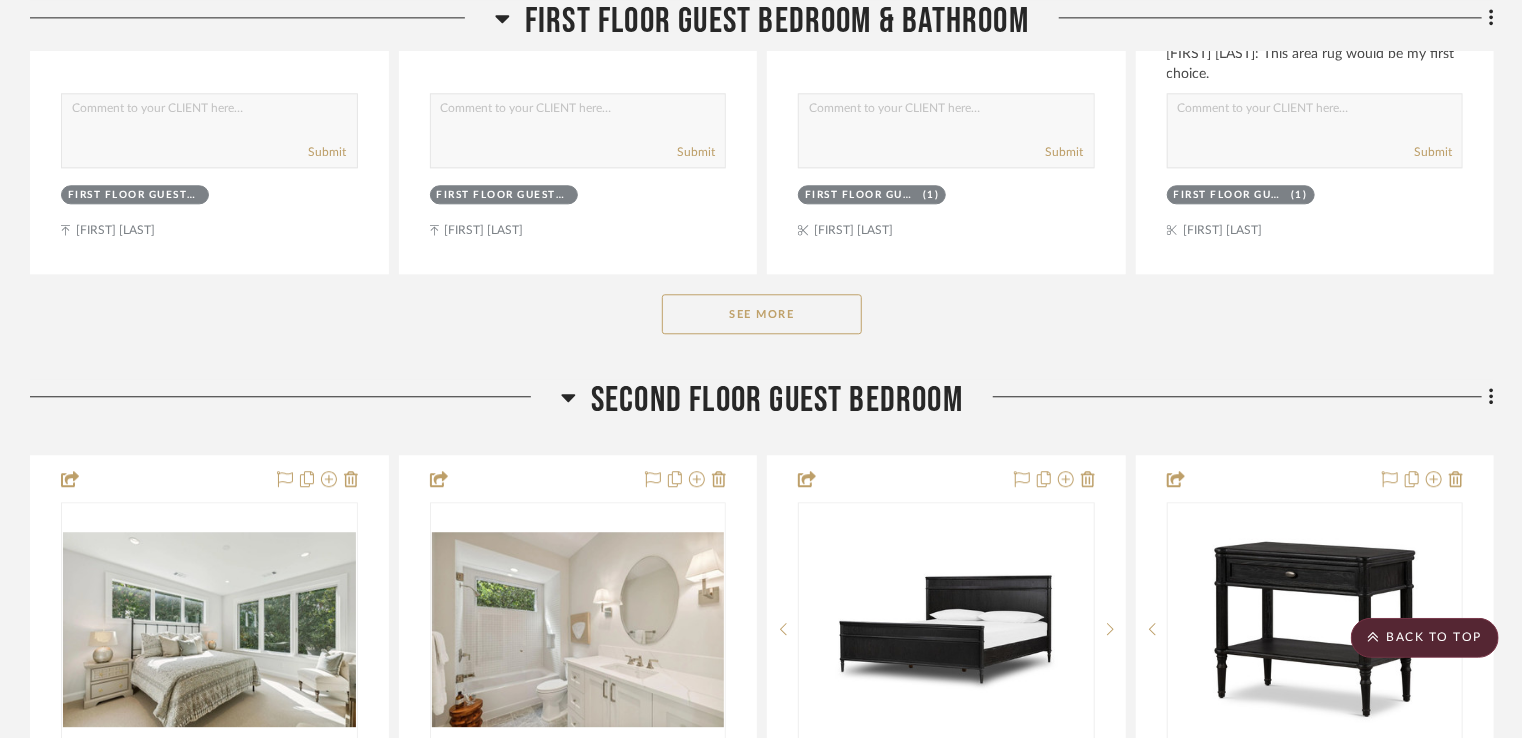click on "See More" 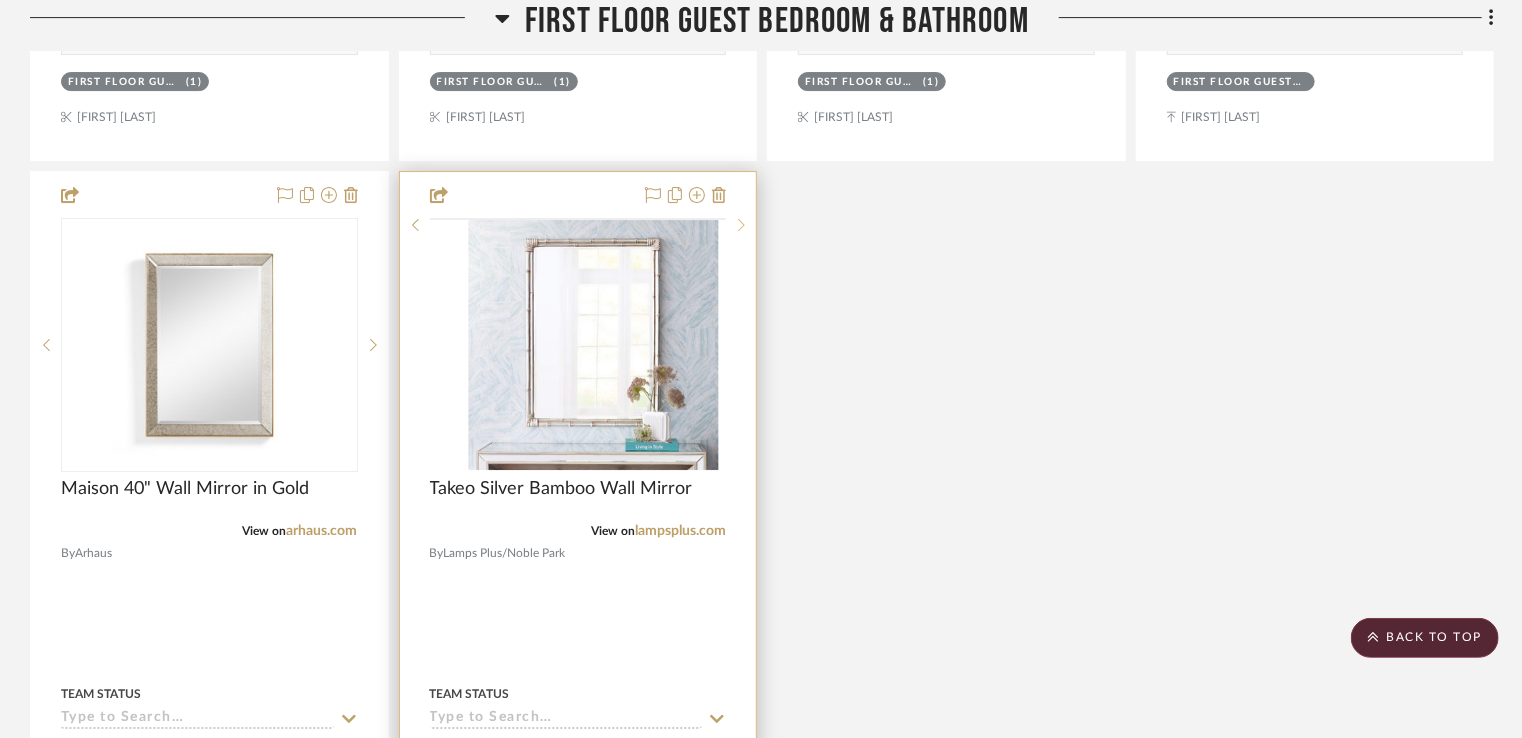 scroll, scrollTop: 7300, scrollLeft: 0, axis: vertical 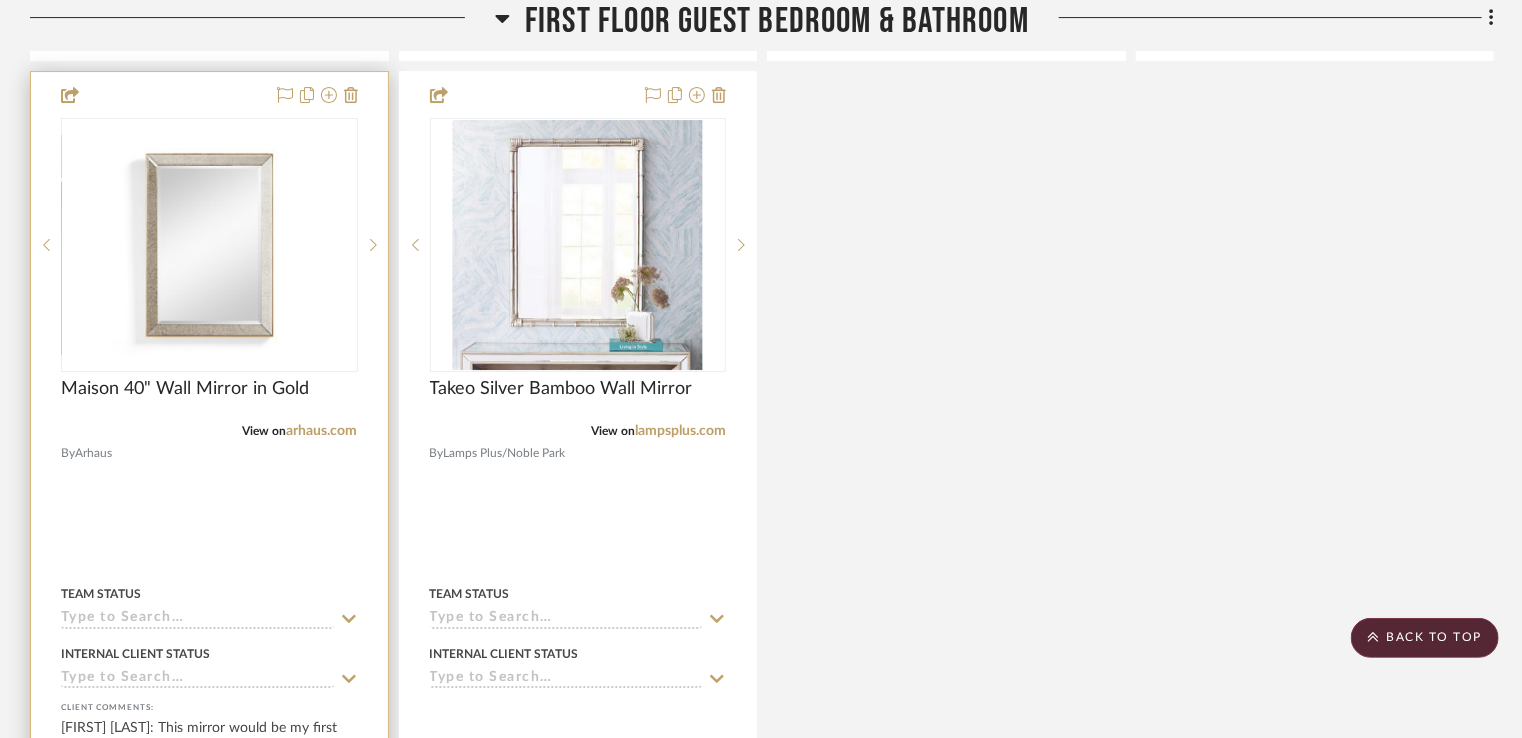 click at bounding box center [209, 245] 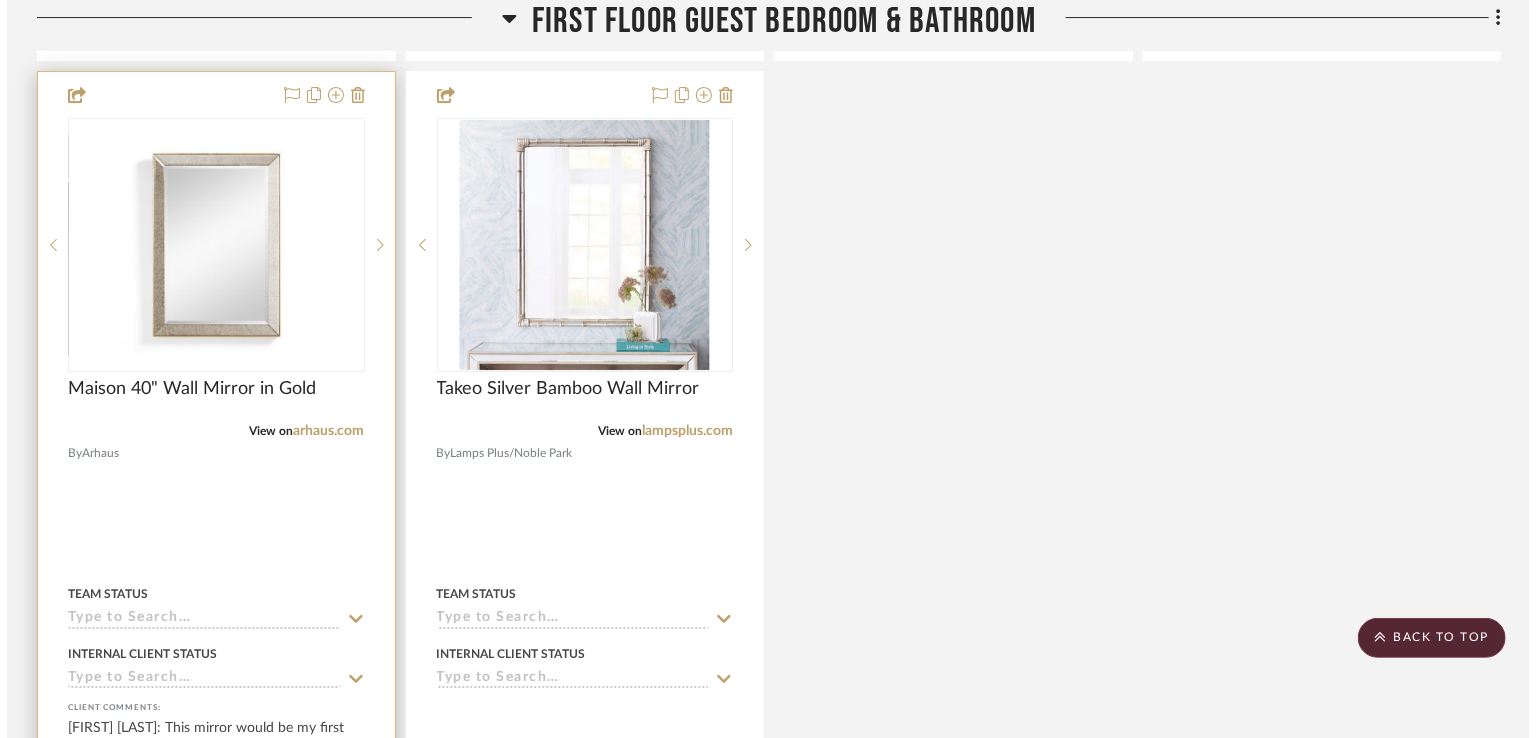 scroll, scrollTop: 0, scrollLeft: 0, axis: both 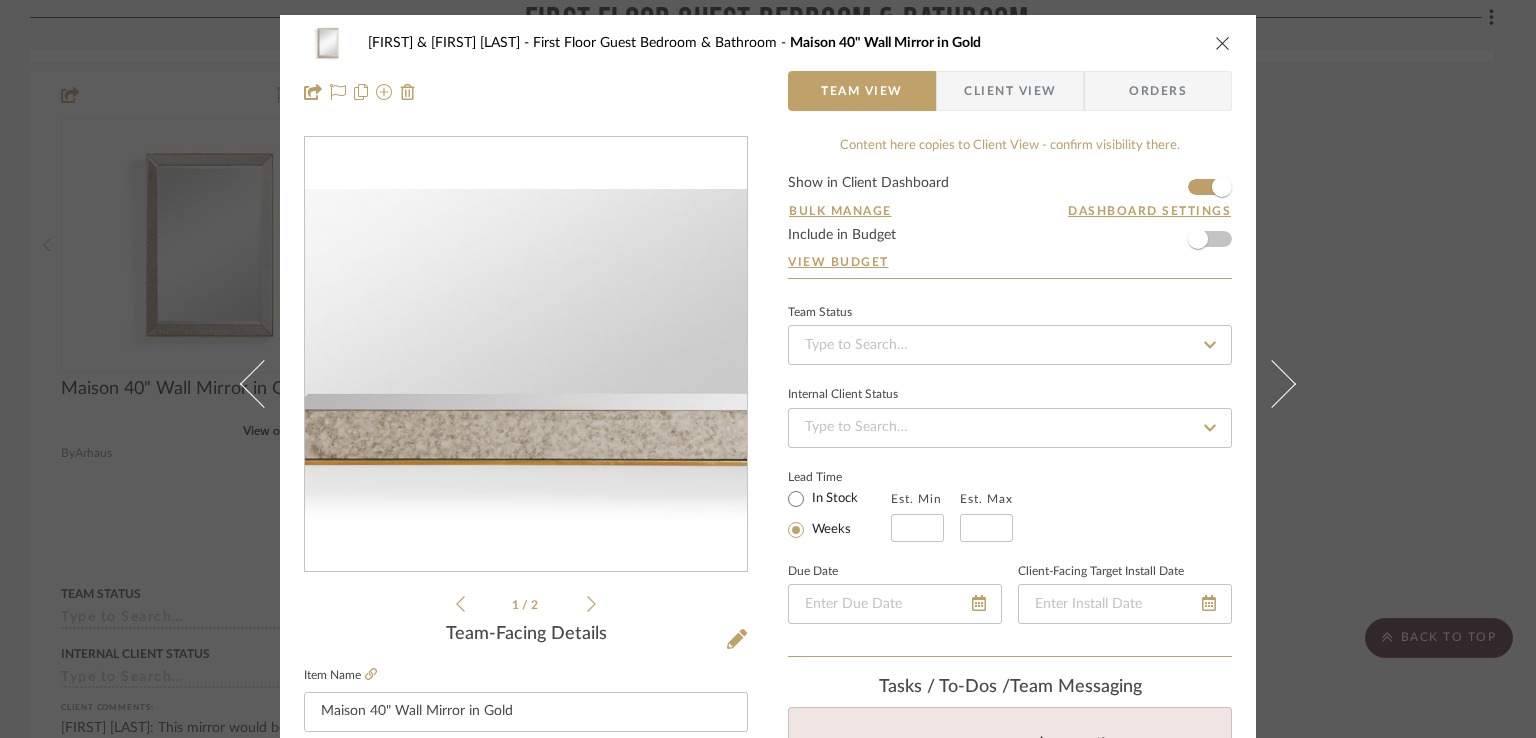 click at bounding box center (526, 355) 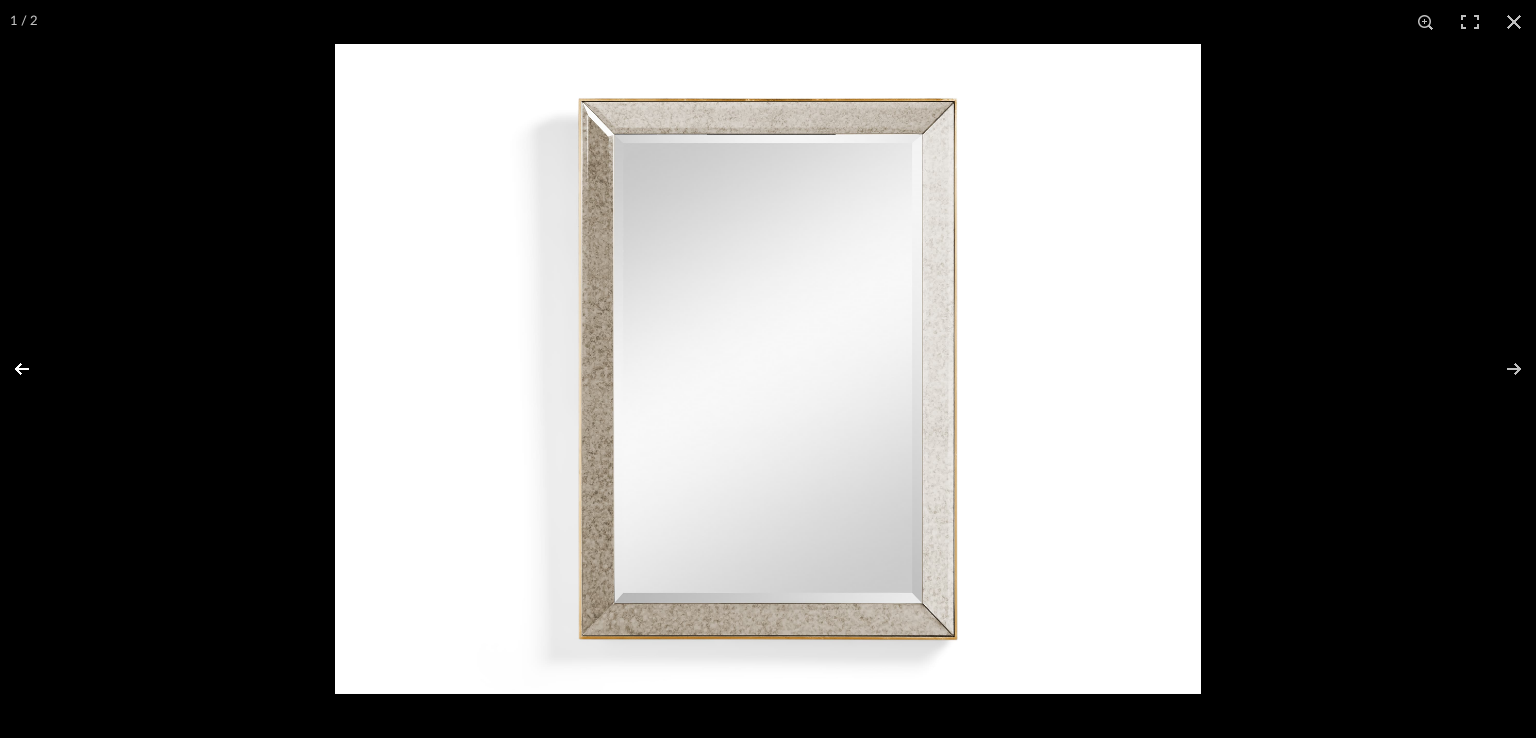 click at bounding box center [35, 369] 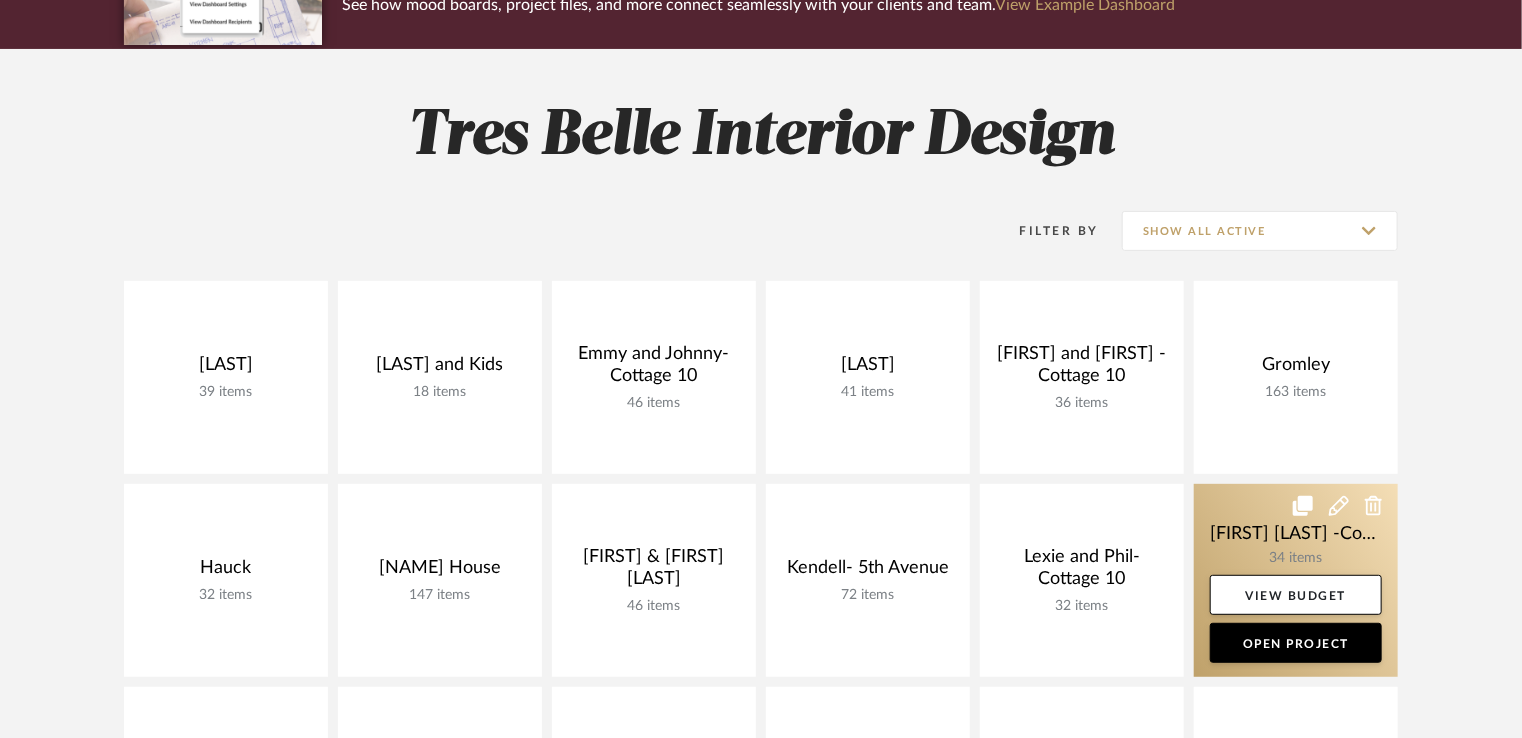 scroll, scrollTop: 200, scrollLeft: 0, axis: vertical 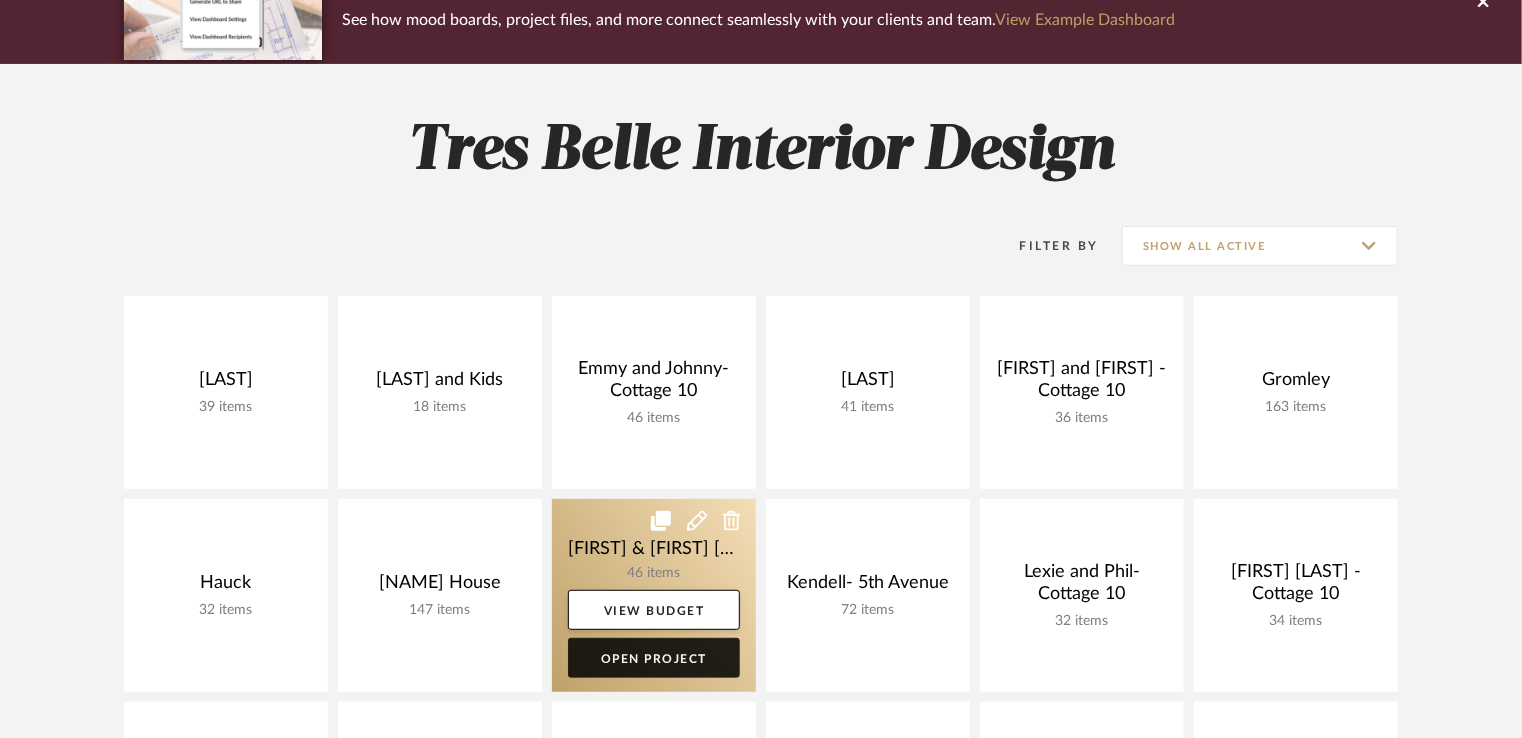 click on "Open Project" 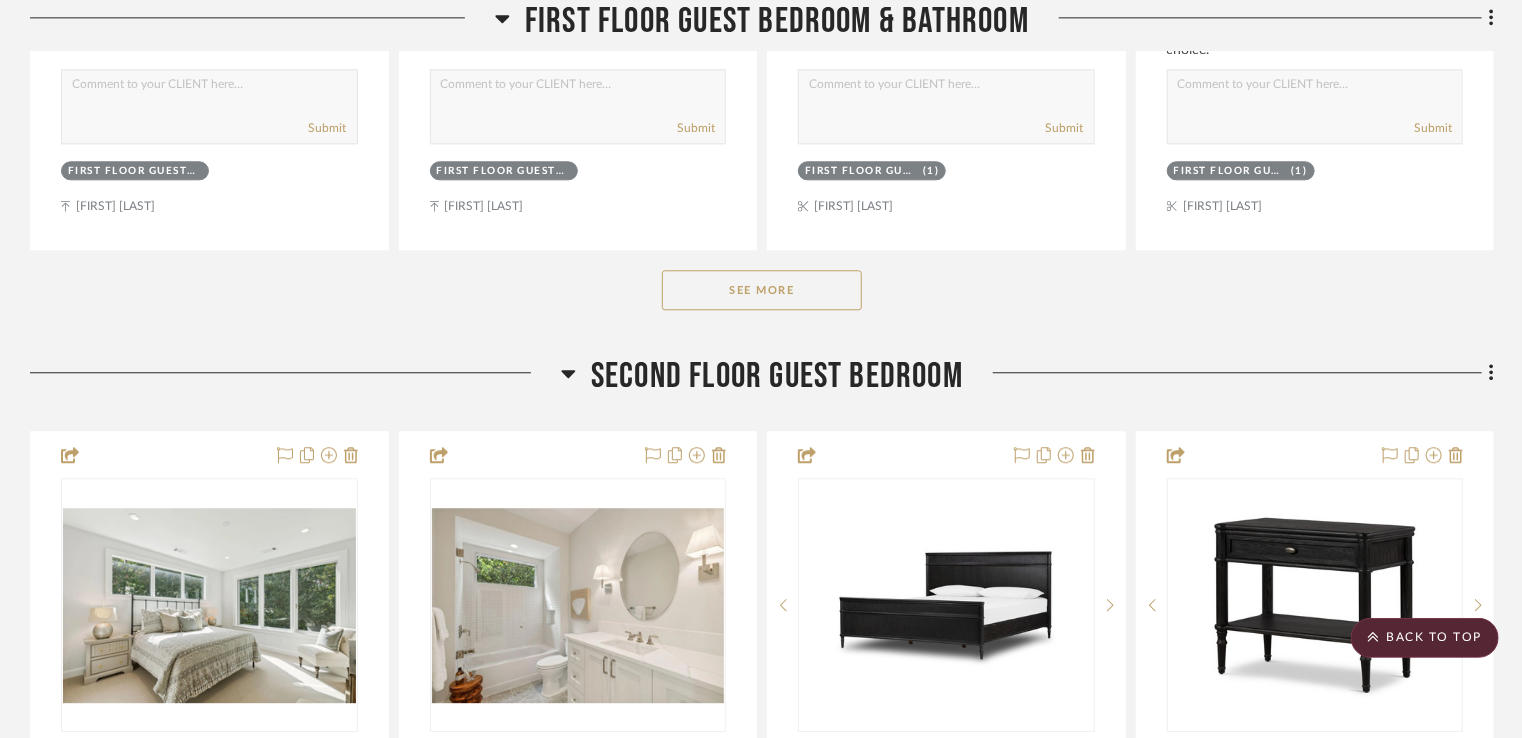 scroll, scrollTop: 6100, scrollLeft: 0, axis: vertical 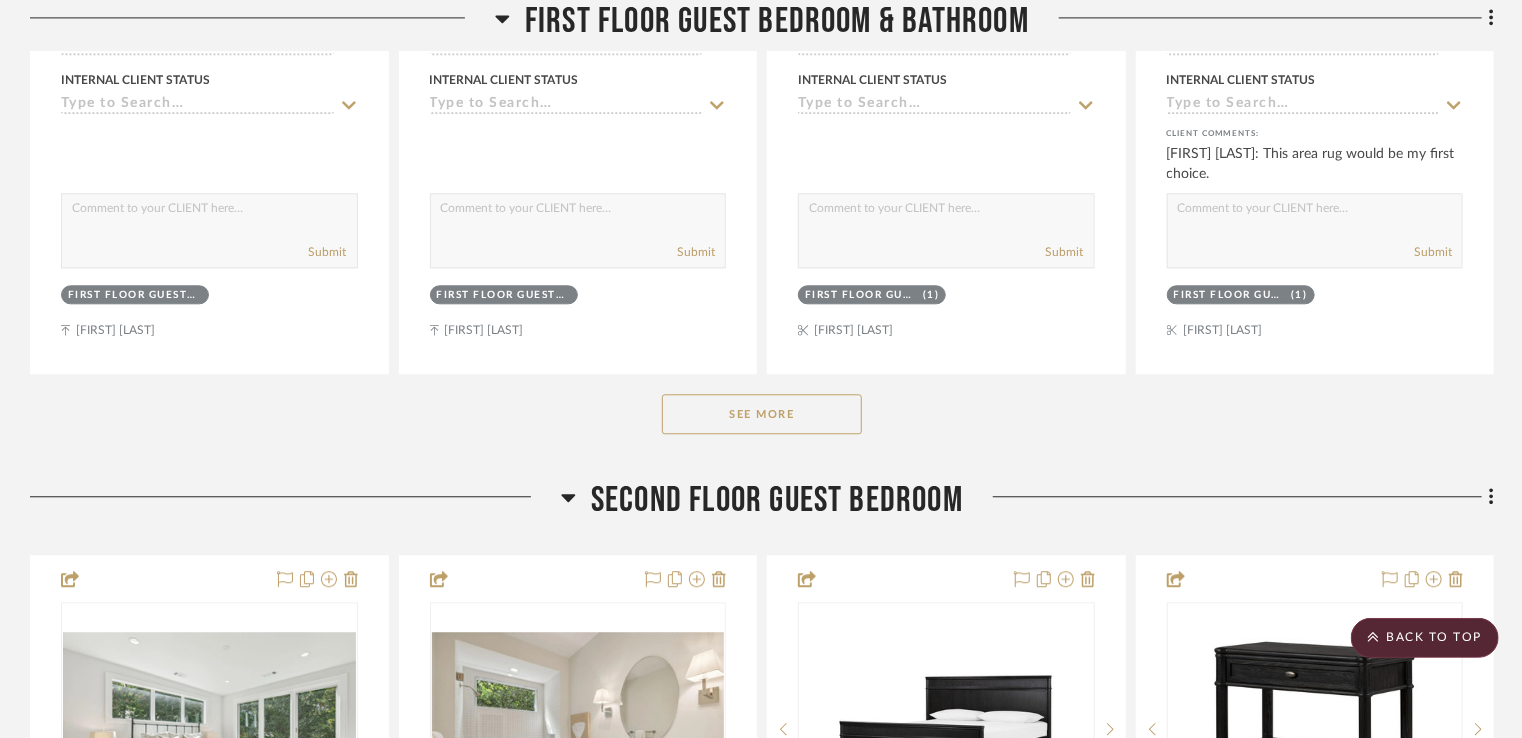 click on "See More" 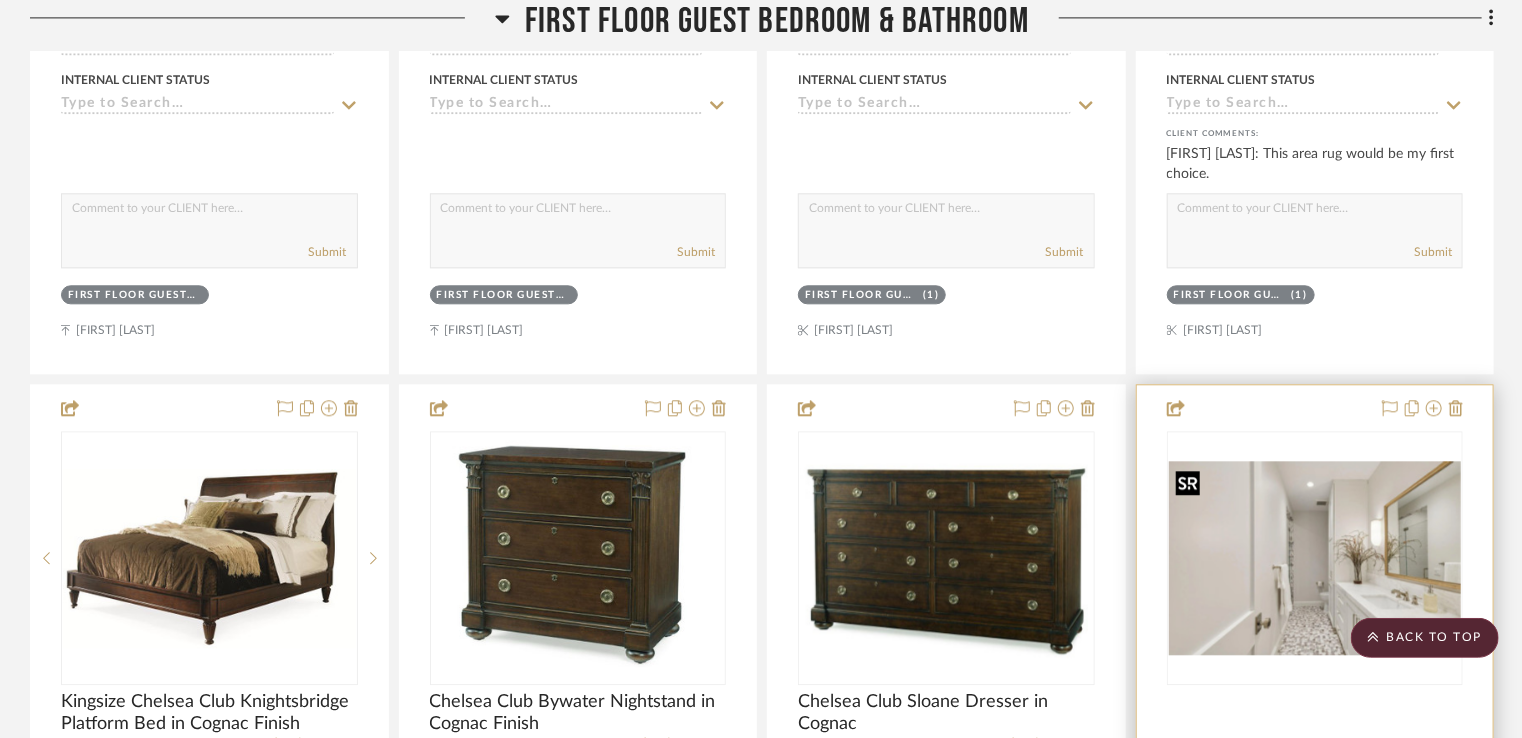 click at bounding box center [1315, 558] 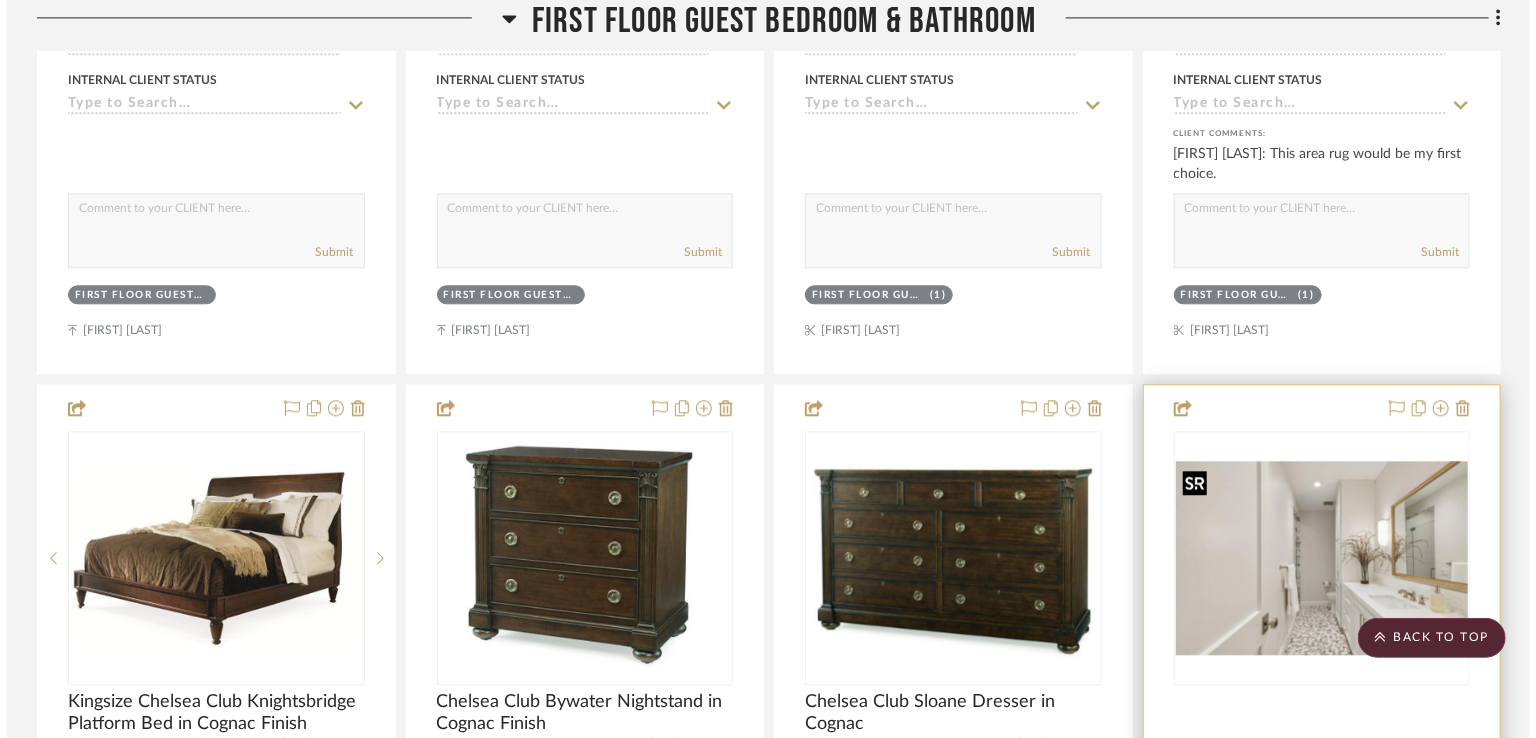 scroll, scrollTop: 0, scrollLeft: 0, axis: both 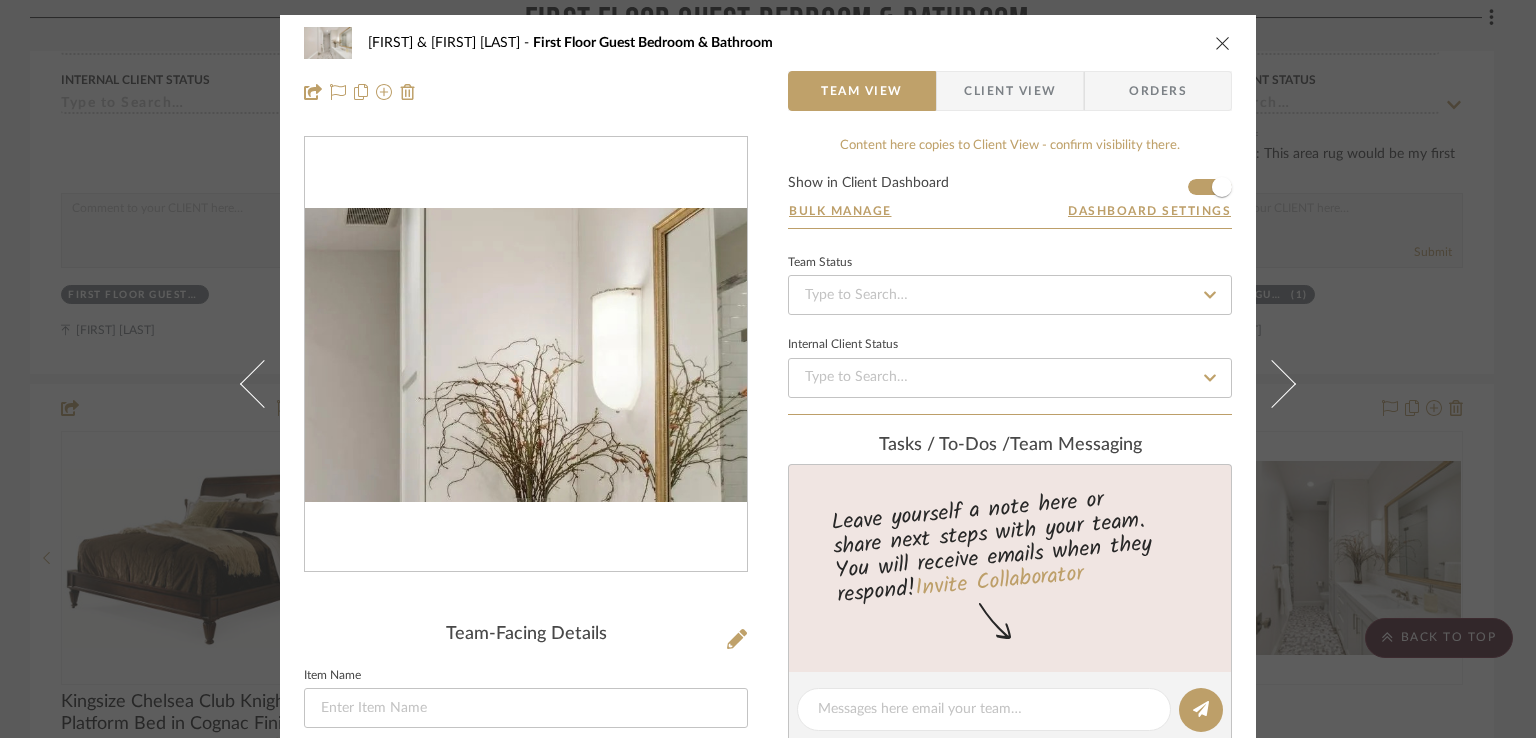 click at bounding box center (526, 355) 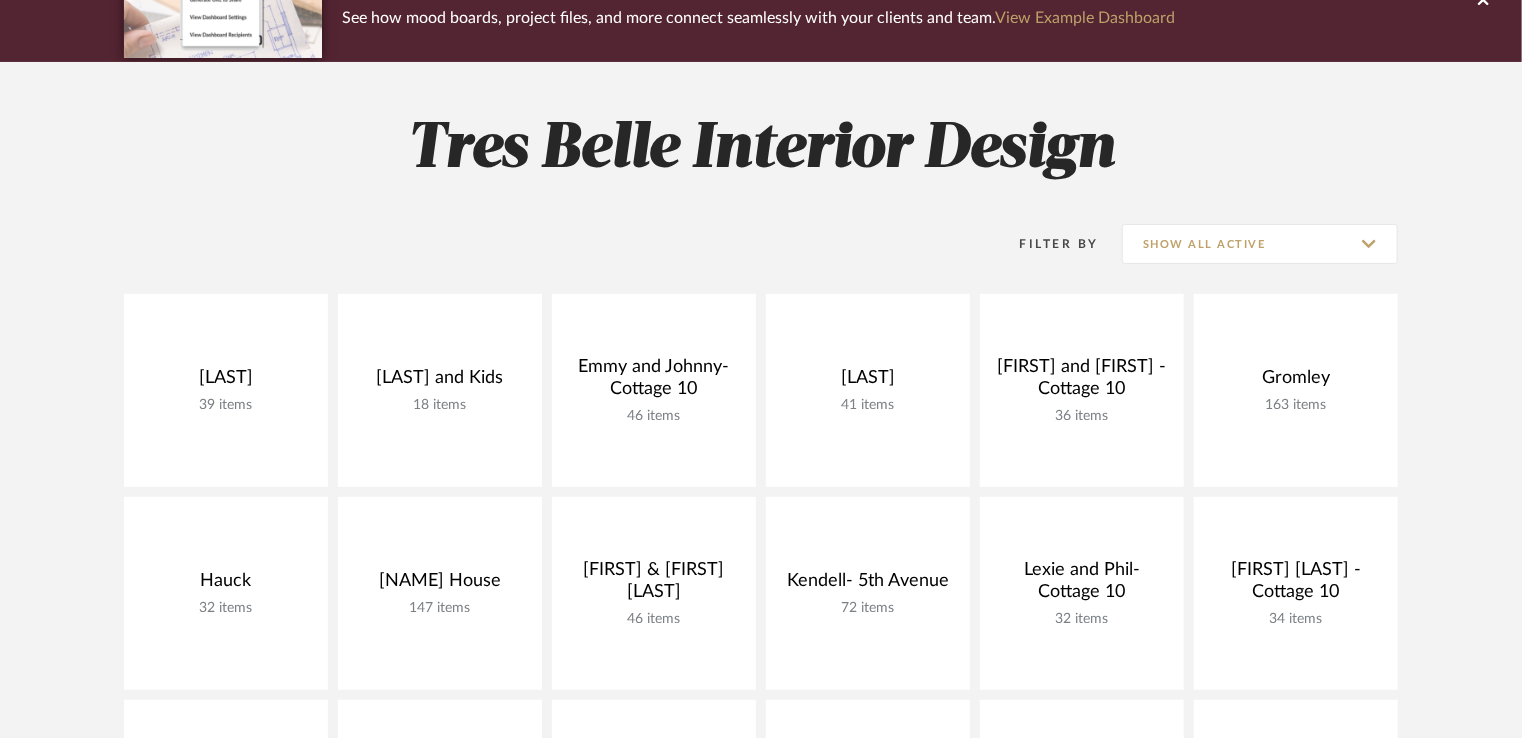 scroll, scrollTop: 200, scrollLeft: 0, axis: vertical 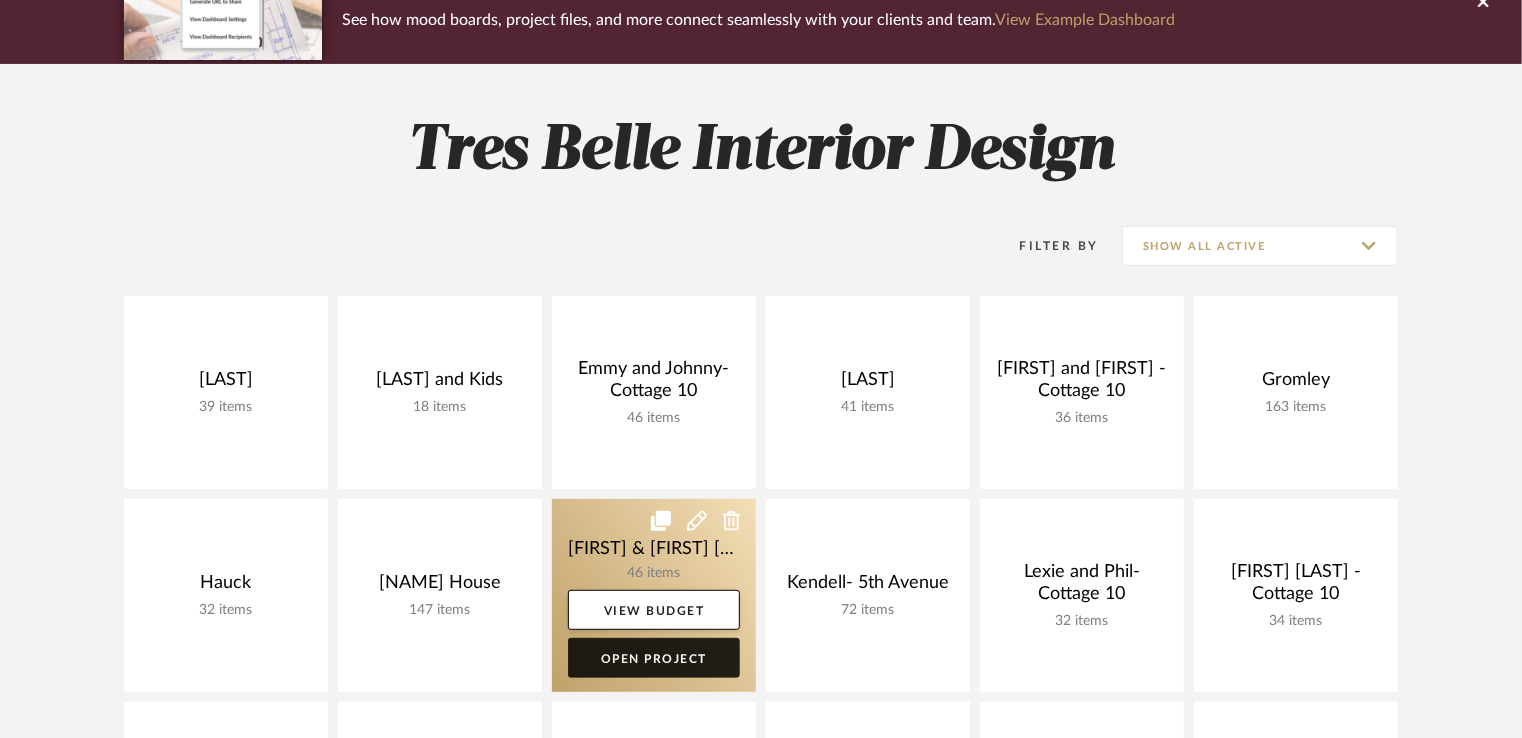 click on "Open Project" 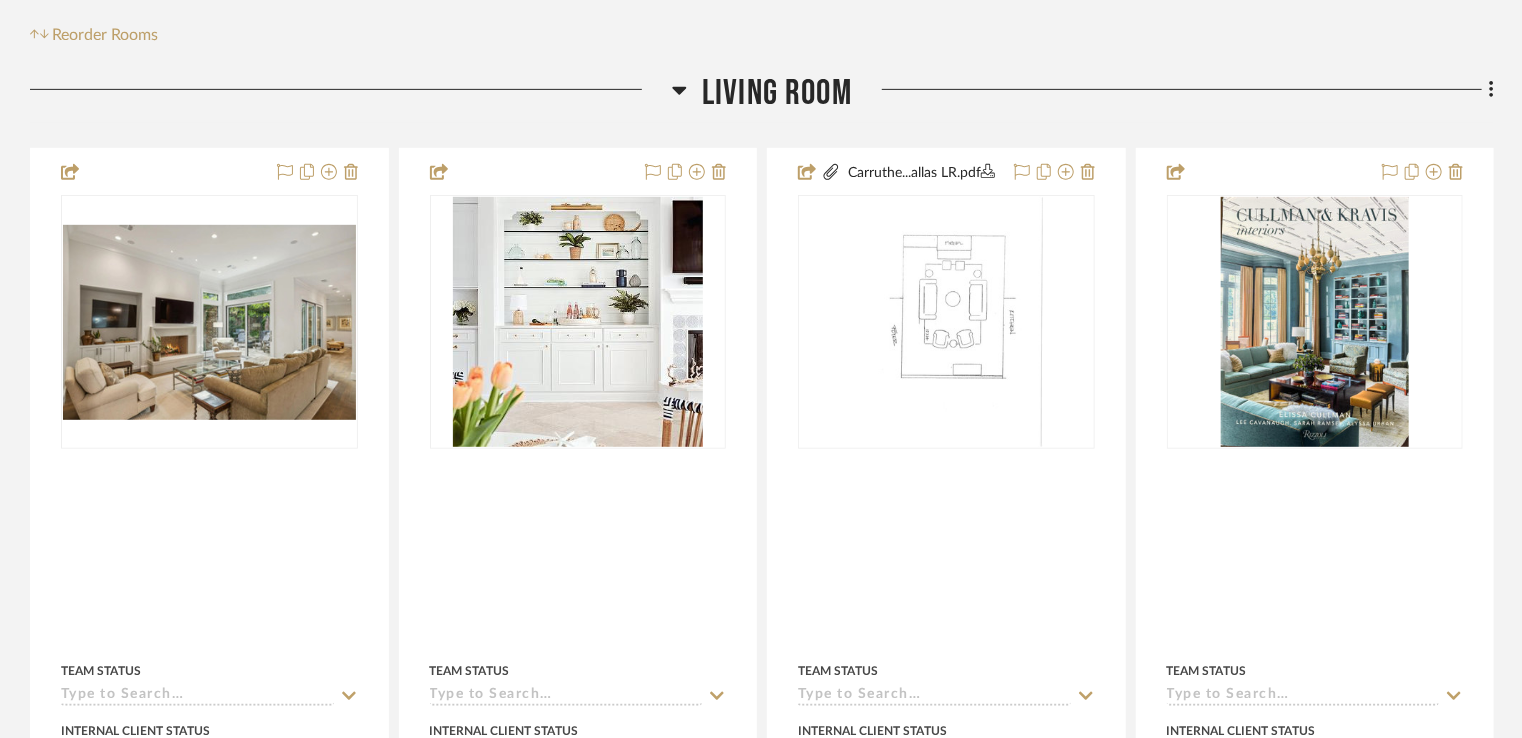 scroll, scrollTop: 400, scrollLeft: 0, axis: vertical 